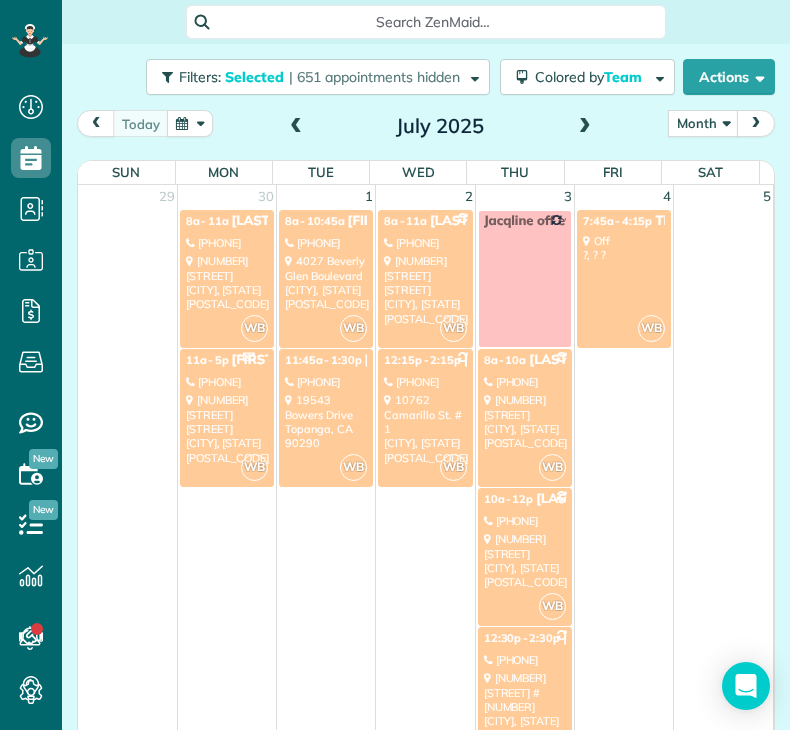 scroll, scrollTop: 0, scrollLeft: 0, axis: both 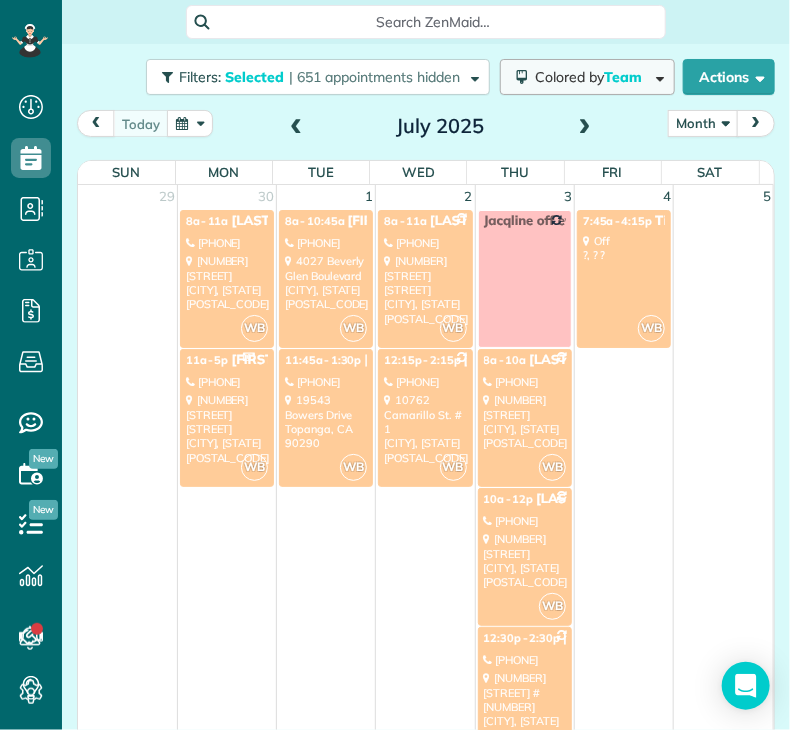 click on "Colored by  Team" at bounding box center [592, 77] 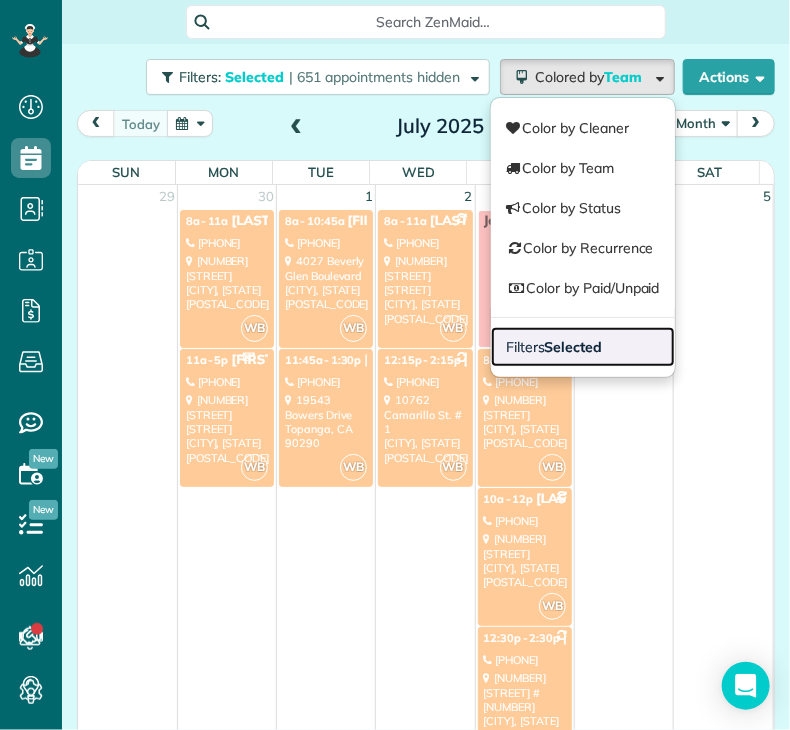 click on "Selected" at bounding box center (574, 347) 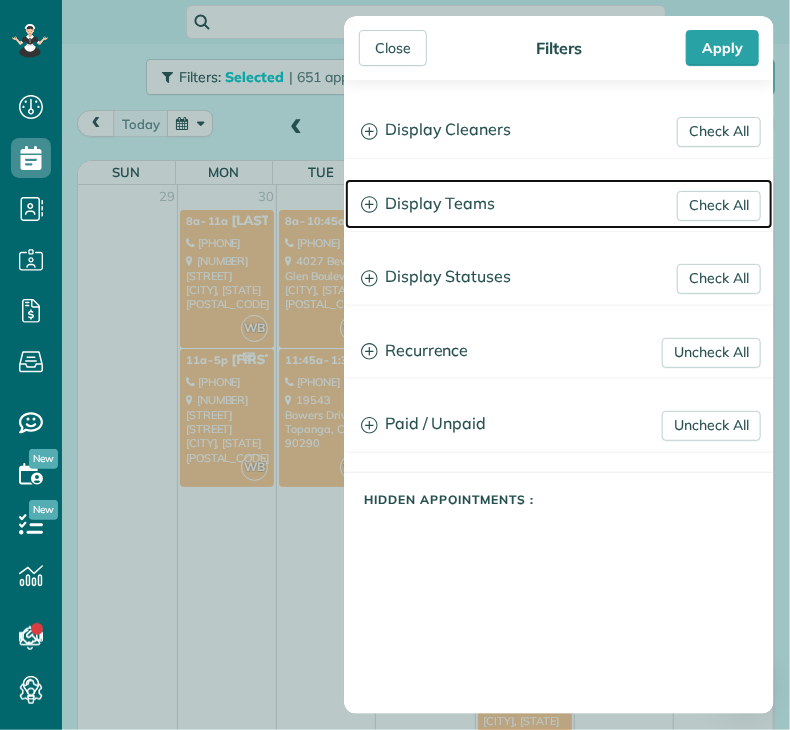 click on "Display Teams" at bounding box center (559, 204) 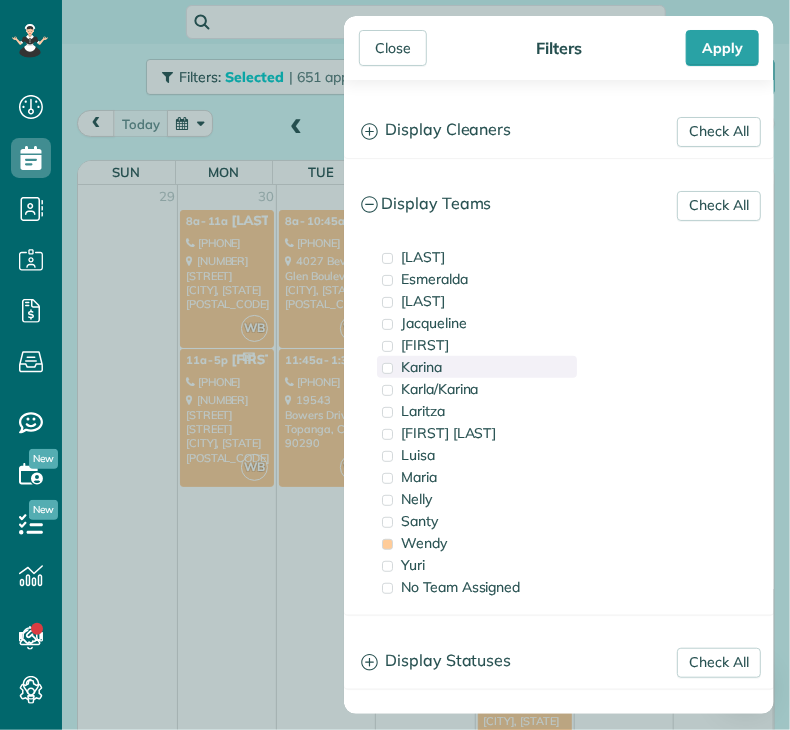 click on "Karina" at bounding box center [421, 367] 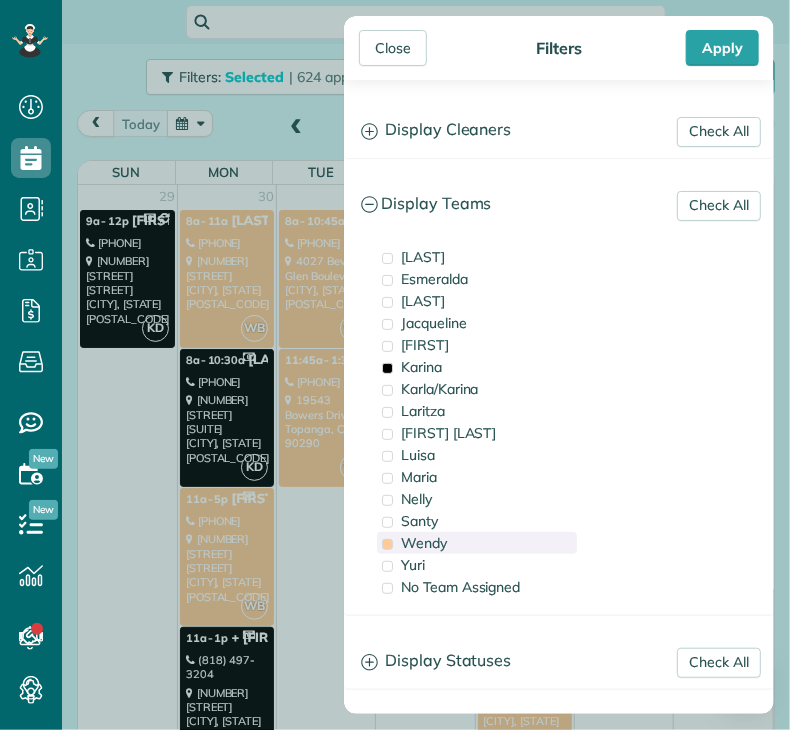click on "Wendy" at bounding box center (424, 543) 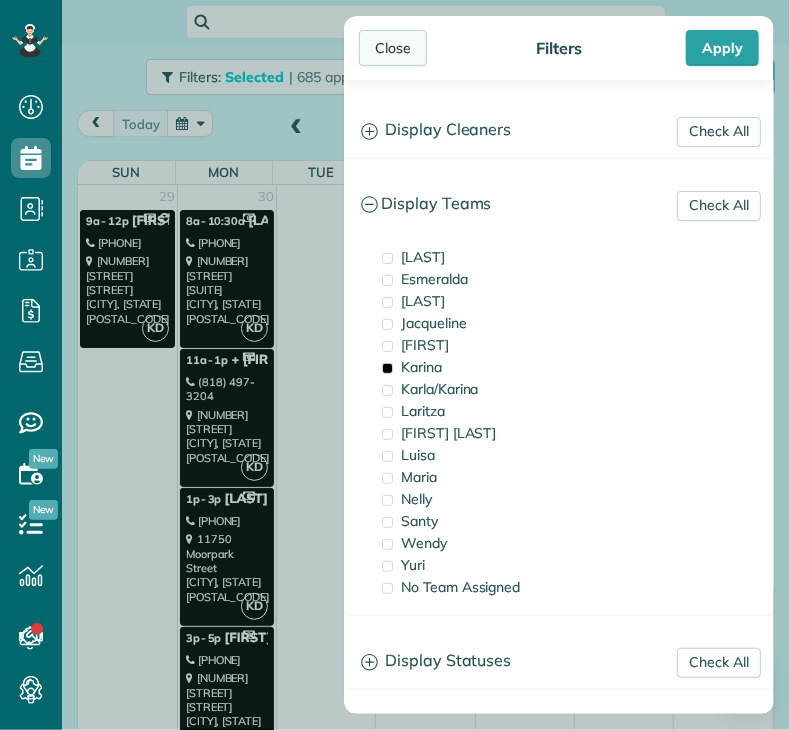click on "Close" at bounding box center [393, 48] 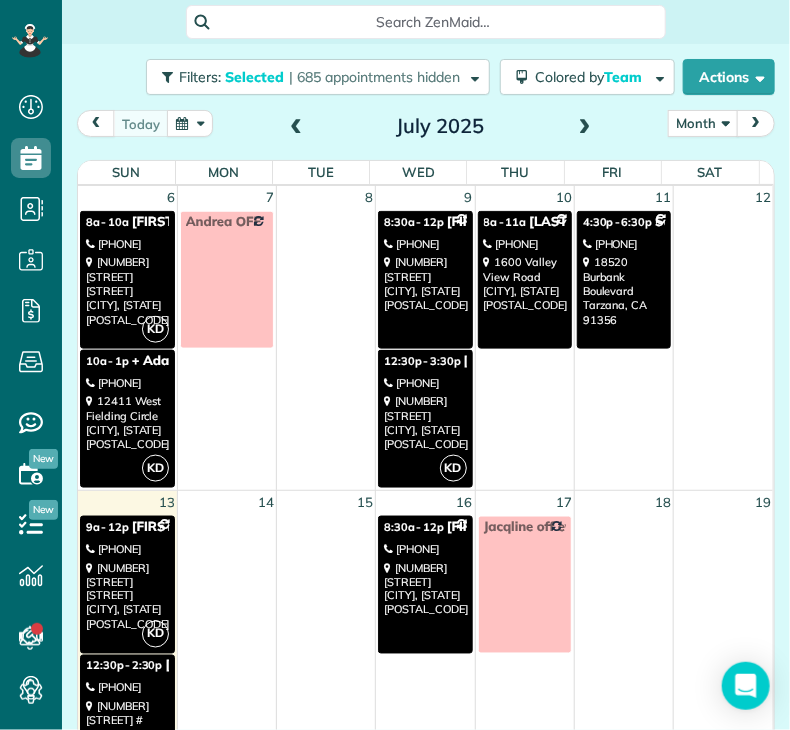scroll, scrollTop: 586, scrollLeft: 0, axis: vertical 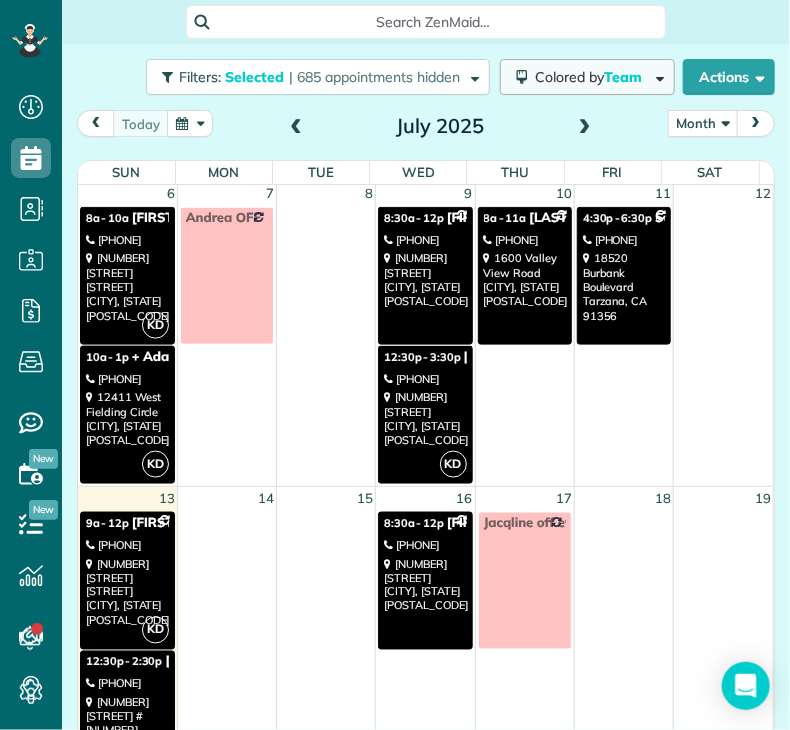 click on "Team" at bounding box center [624, 77] 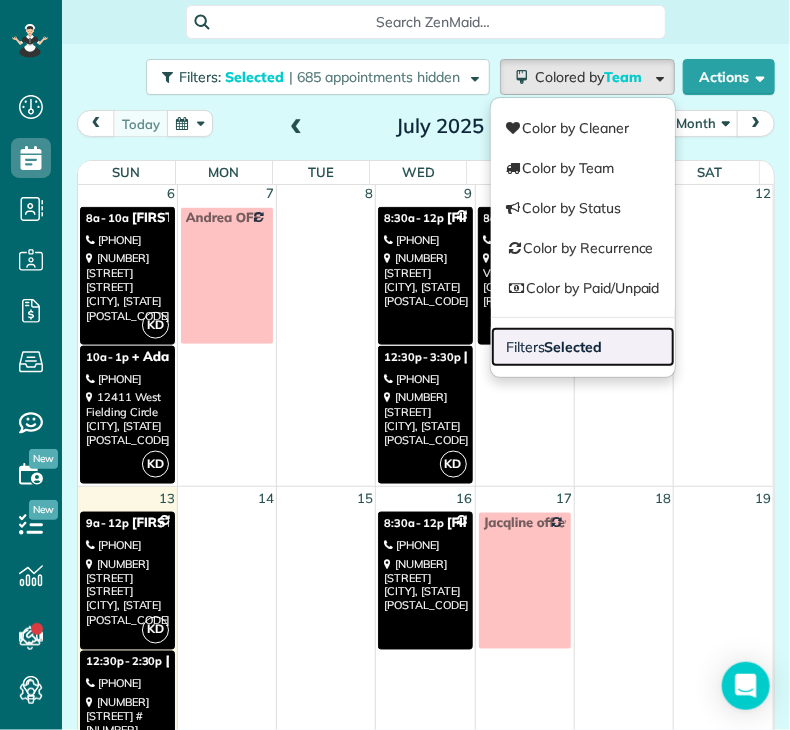 click on "Selected" at bounding box center (574, 347) 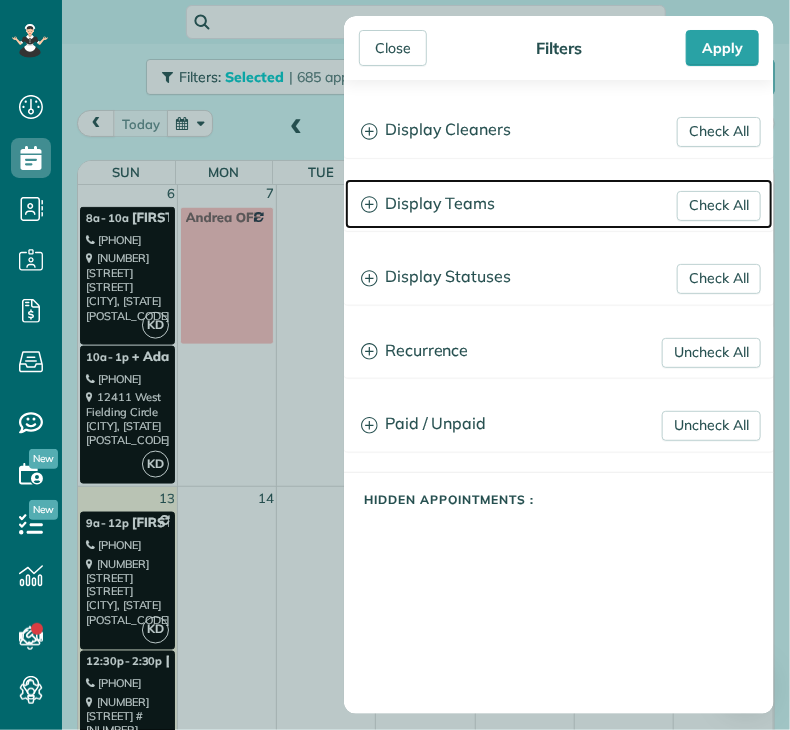 click on "Display Teams" at bounding box center (559, 204) 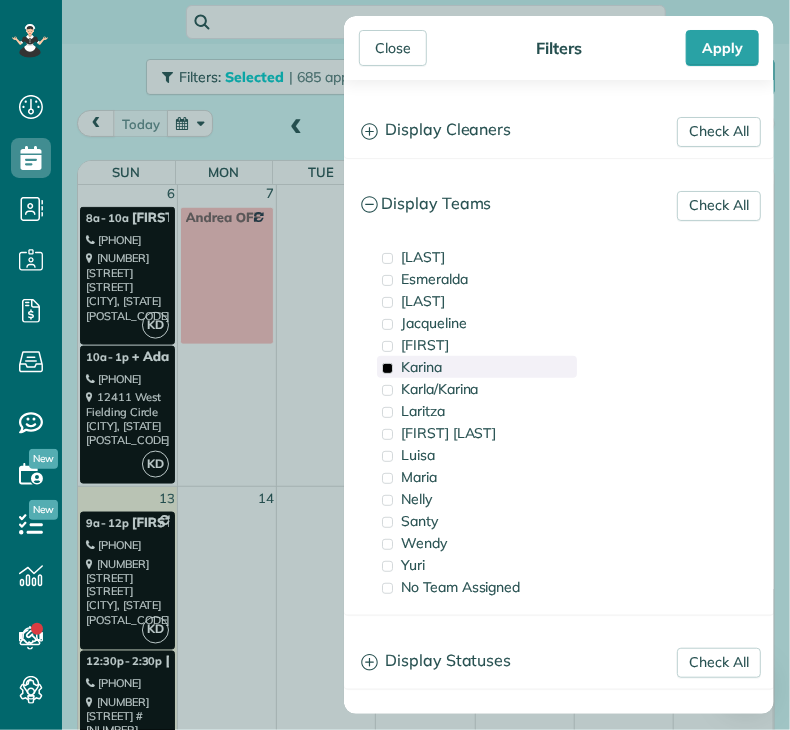 click on "Karina" at bounding box center (421, 367) 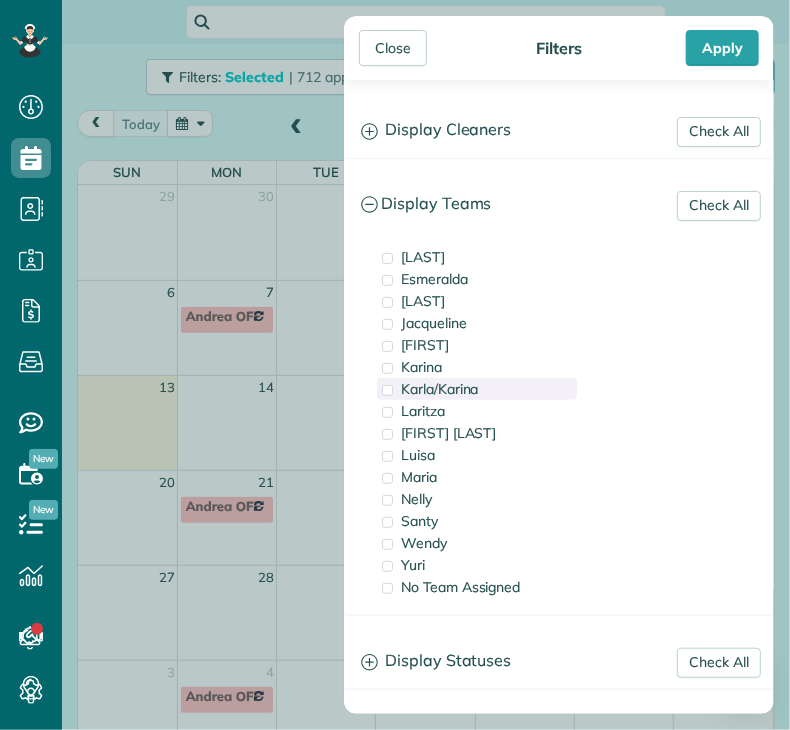 scroll, scrollTop: 0, scrollLeft: 0, axis: both 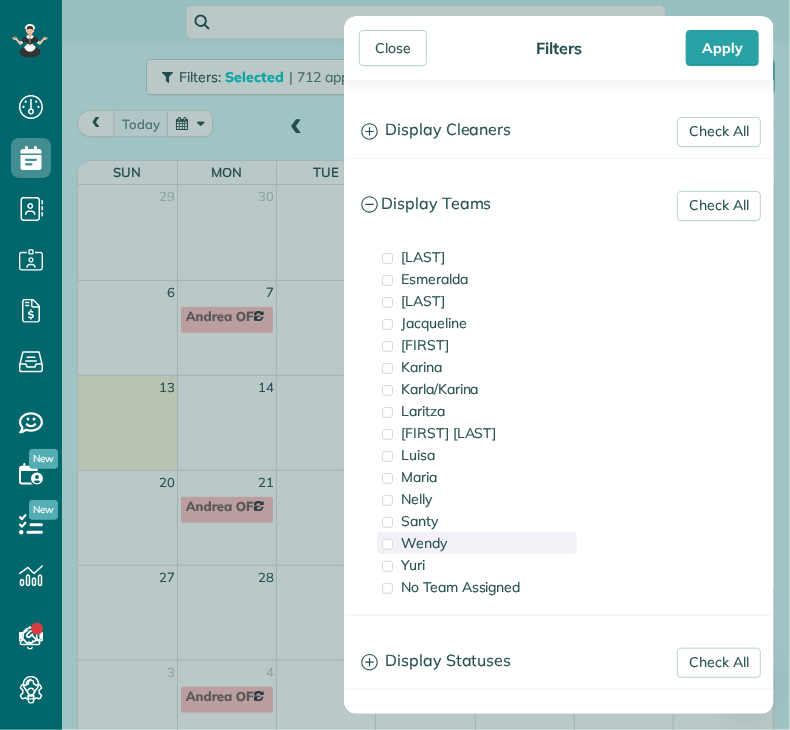 click on "Wendy" at bounding box center (424, 543) 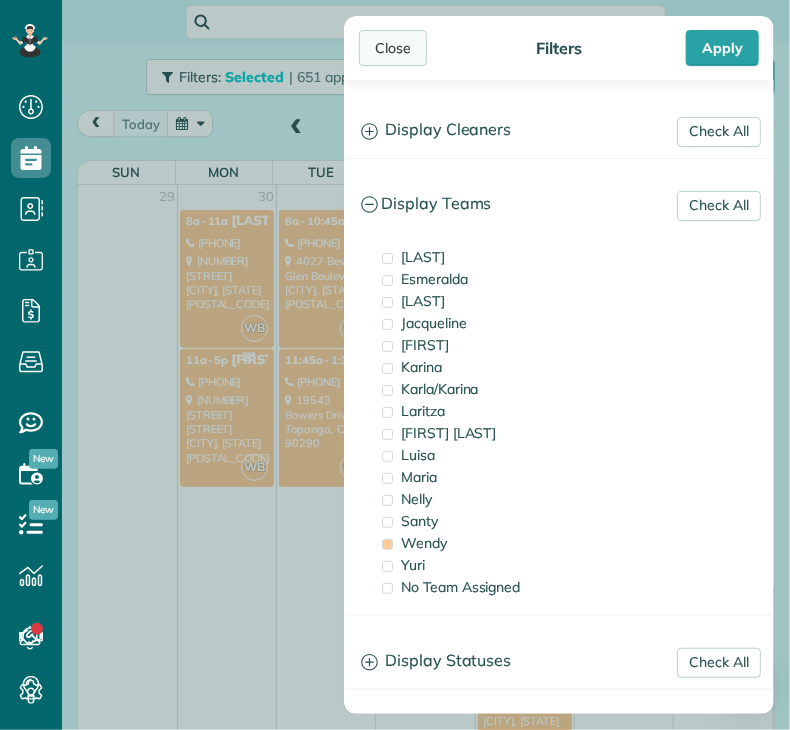 click on "Close" at bounding box center (393, 48) 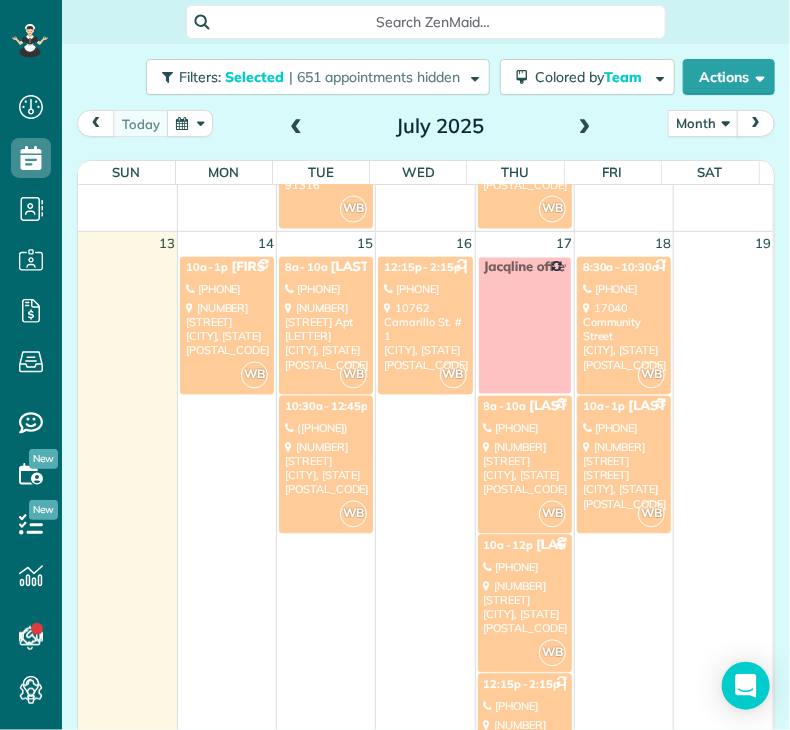 scroll, scrollTop: 980, scrollLeft: 0, axis: vertical 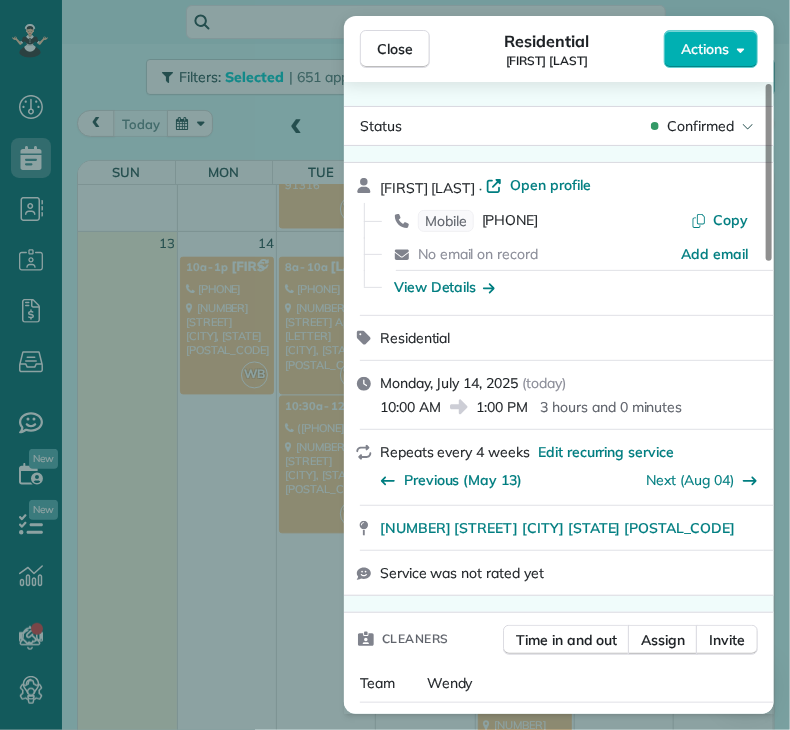 click on "Close Residential Actions Status Confirmed · Open profile Mobile Copy No email on record Add email View Details Residential Monday, ( today ) Repeats every weeks Edit recurring service Previous ( ) Next ( ) Service was not rated yet Cleaners Time in and out Assign Invite Team Cleaners Checklist Try Now Keep this appointment up to your standards. Stay on top of every detail, keep your cleaners organised, and your client happy. Assign a checklist Watch a min demo Billing Billing actions Price Overcharge Discount Coupon discount - Primary tax - Secondary tax - Total appointment price Tips collected New feature! Mark as paid Total including tip Get paid online in no-time! Send an invoice and reward your cleaners with tips Charge customer credit card Appointment custom fields Key # - Work items Notes" at bounding box center (395, 365) 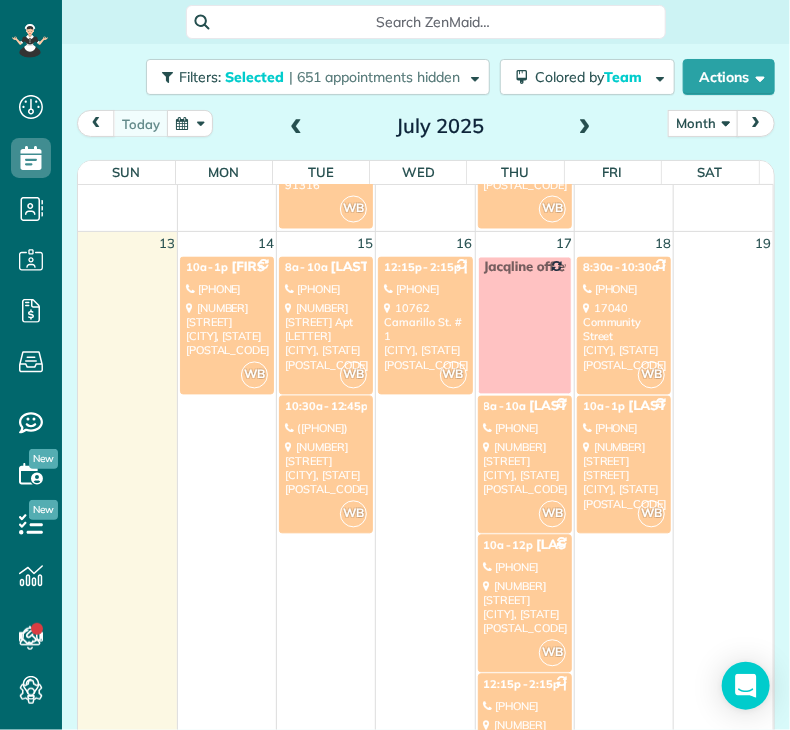 click on "[PHONE]" at bounding box center (326, 290) 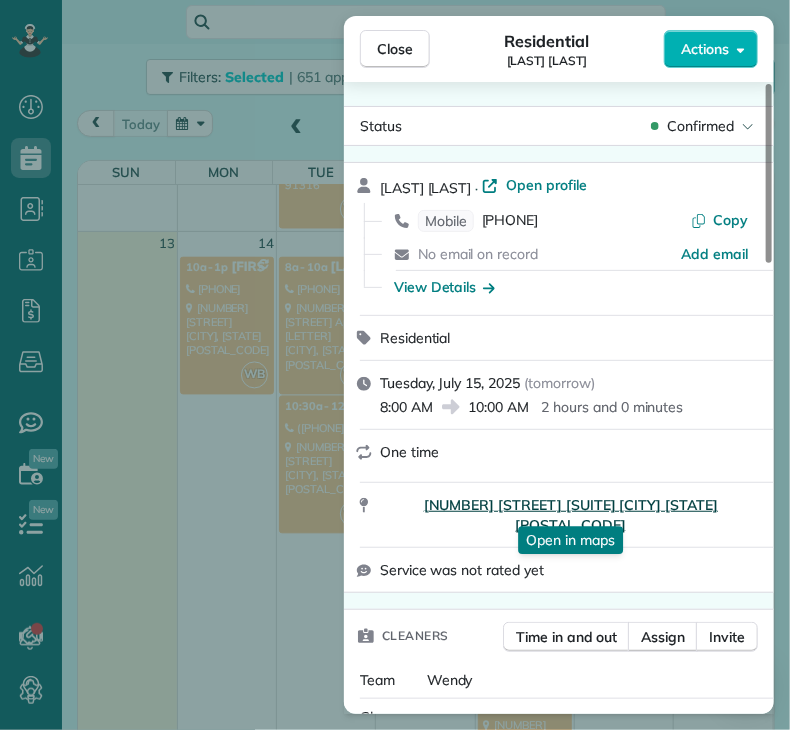 click on "[NUMBER] [STREET] [SUITE] [CITY] [STATE] [POSTAL_CODE]" at bounding box center (571, 515) 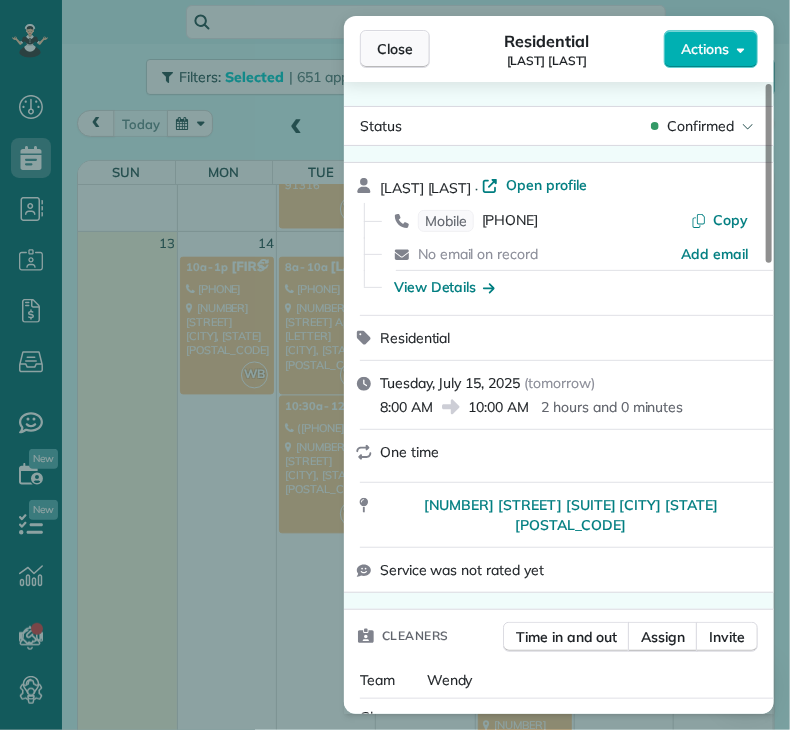 click on "Close" at bounding box center [395, 49] 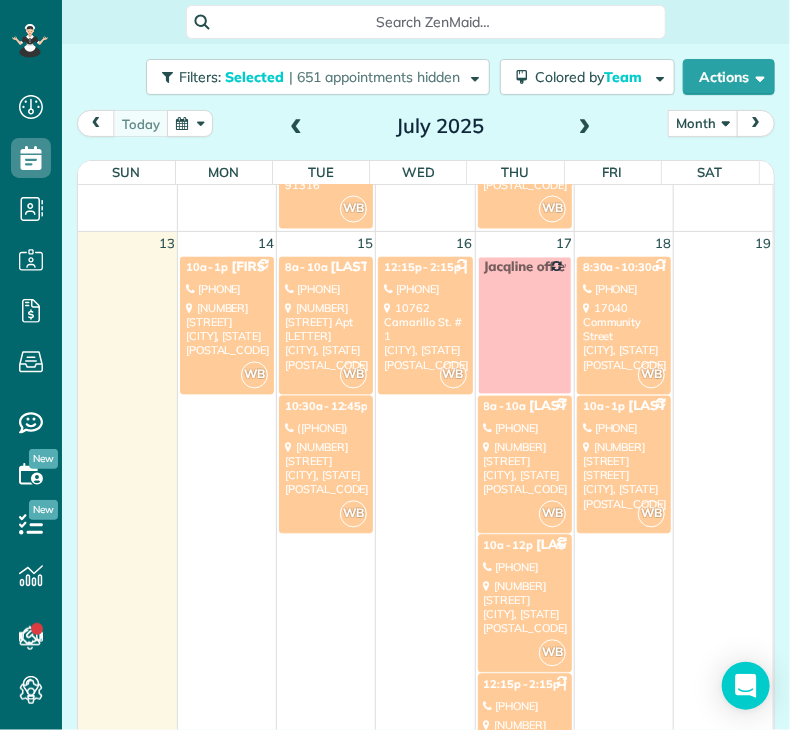 click on "[NUMBER] [STREET] [CITY] [STATE] [POSTAL_CODE]" at bounding box center (326, 469) 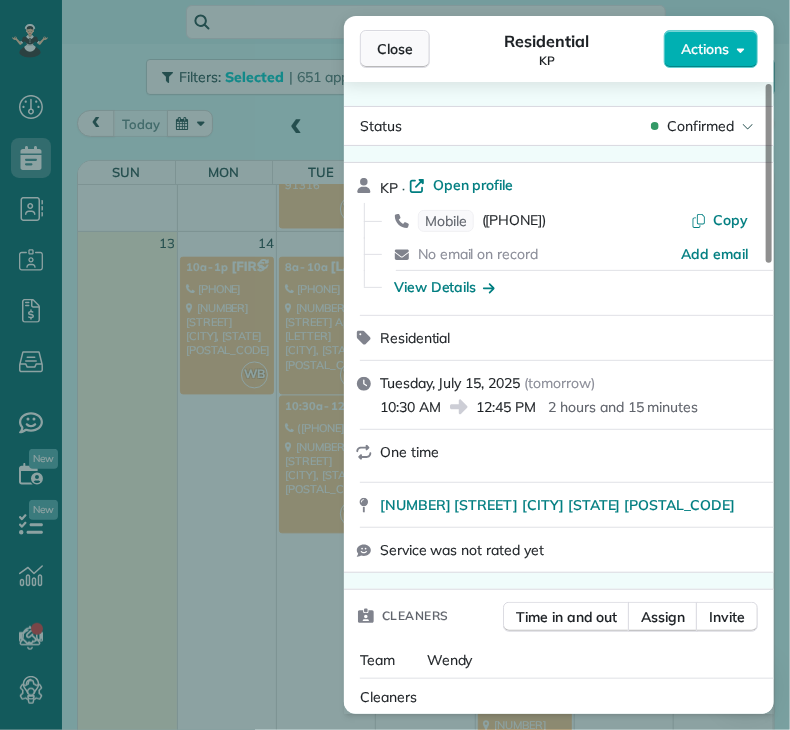 click on "Close" at bounding box center [395, 49] 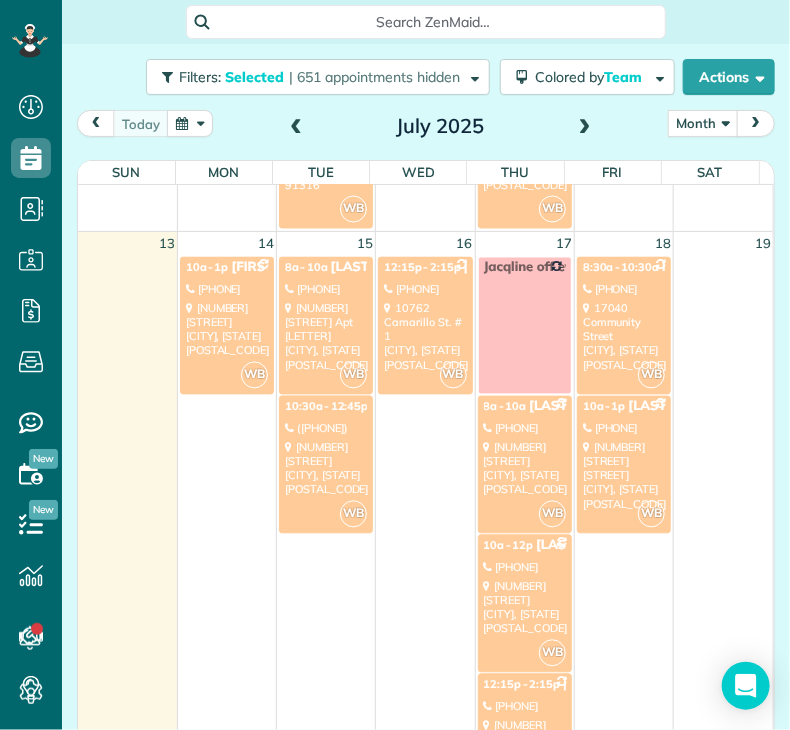 click on "([PHONE])" at bounding box center [326, 429] 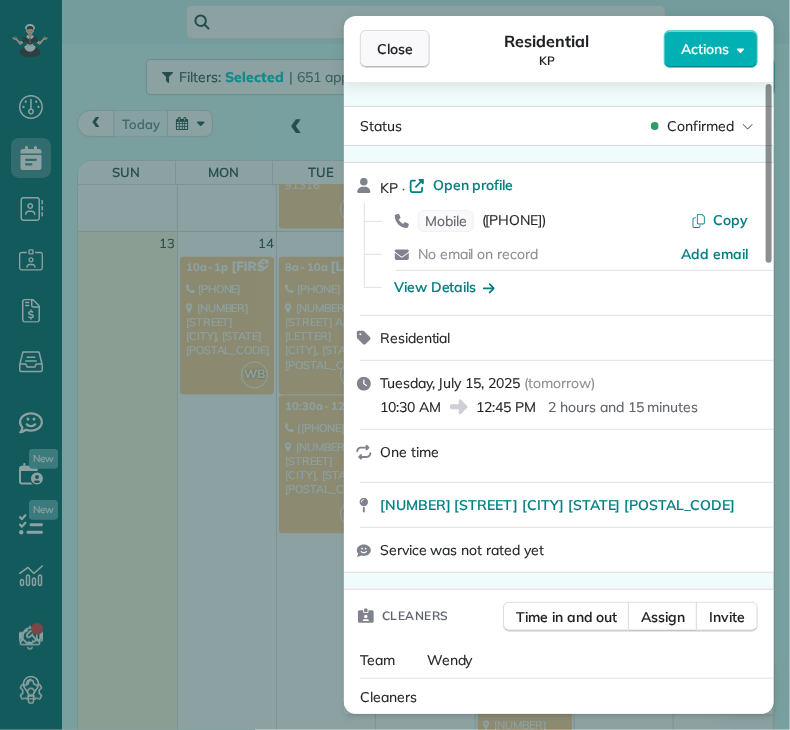 click on "Close" at bounding box center [395, 49] 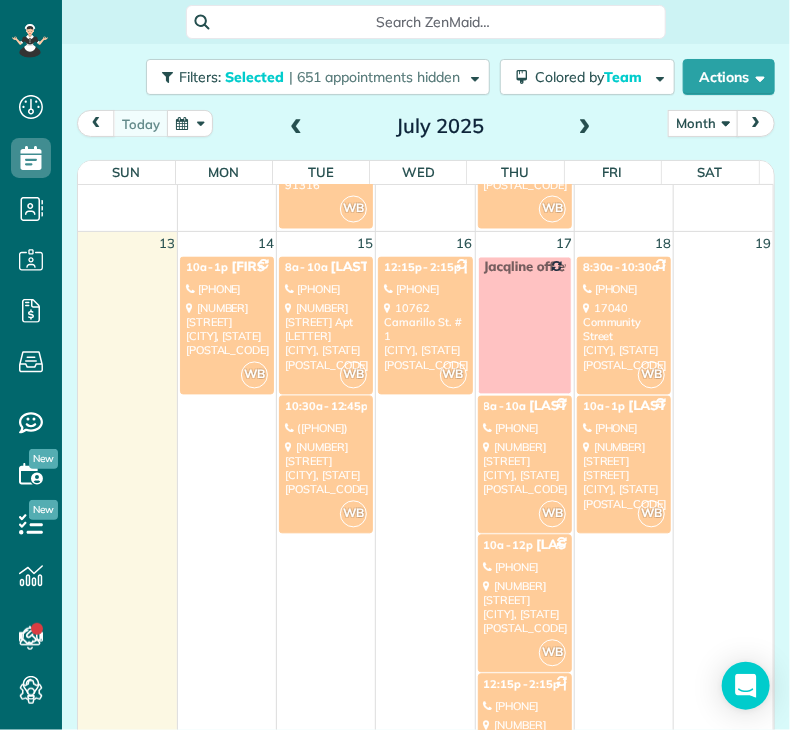 click on "12:15p - 2:15p" at bounding box center (422, 268) 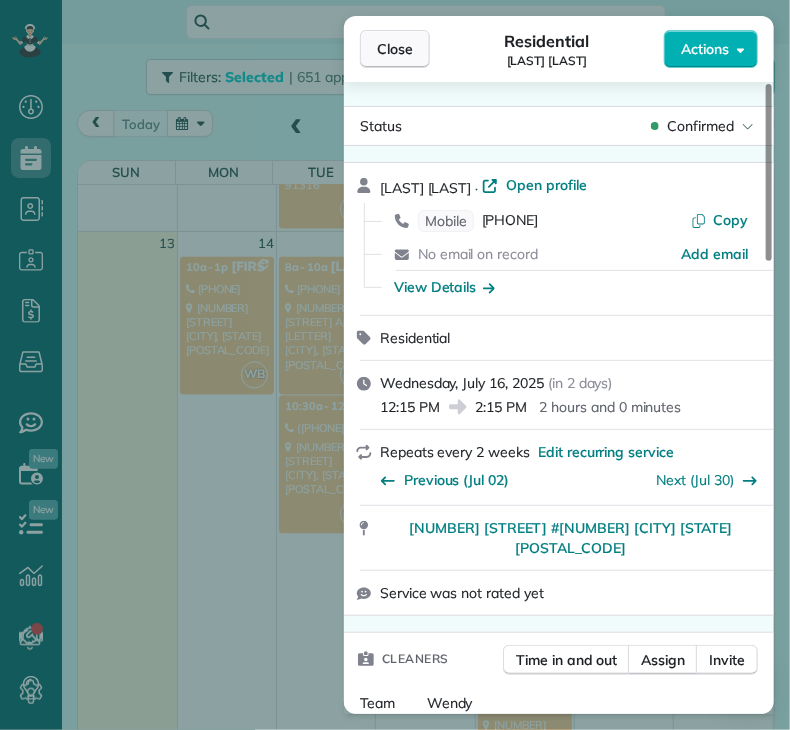 click on "Close" at bounding box center [395, 49] 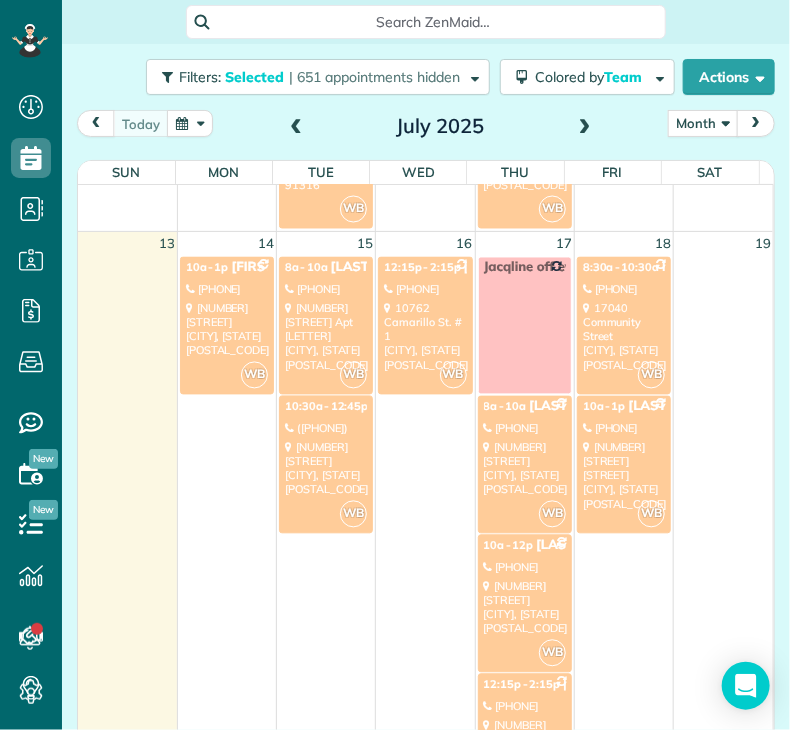 click on "[PHONE]" at bounding box center (425, 290) 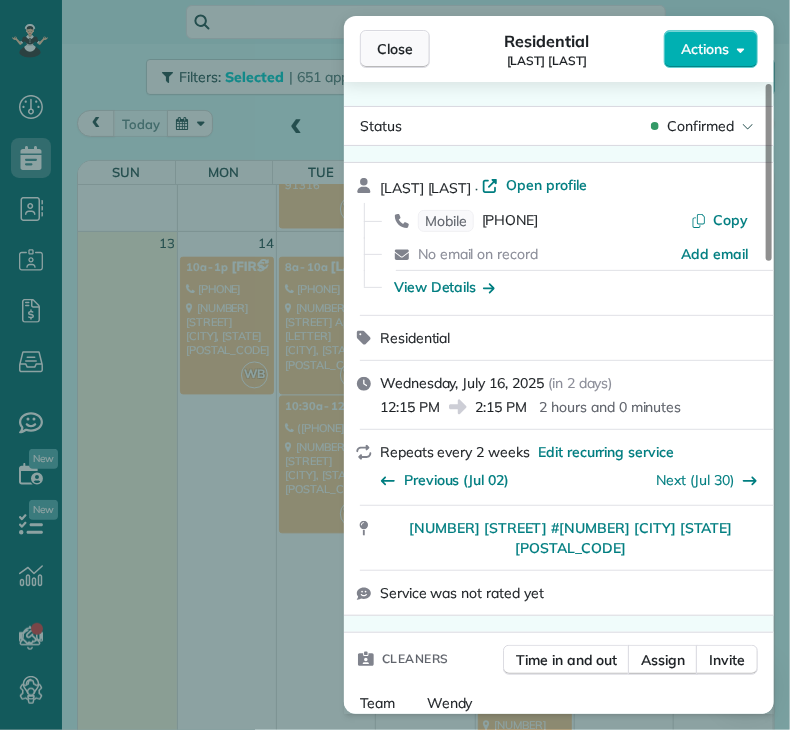 click on "Close" at bounding box center [395, 49] 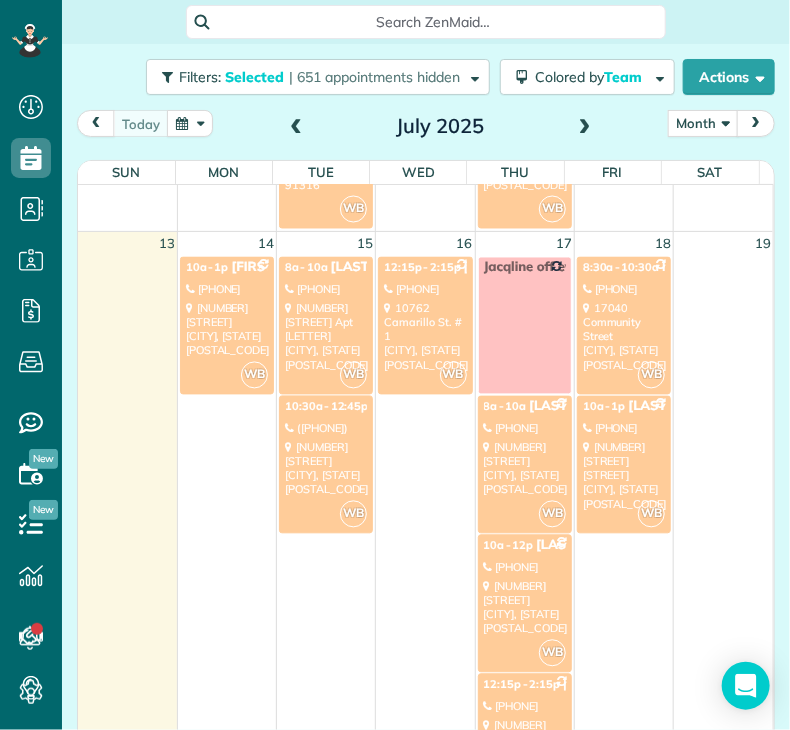 click on "[PHONE]" at bounding box center [525, 429] 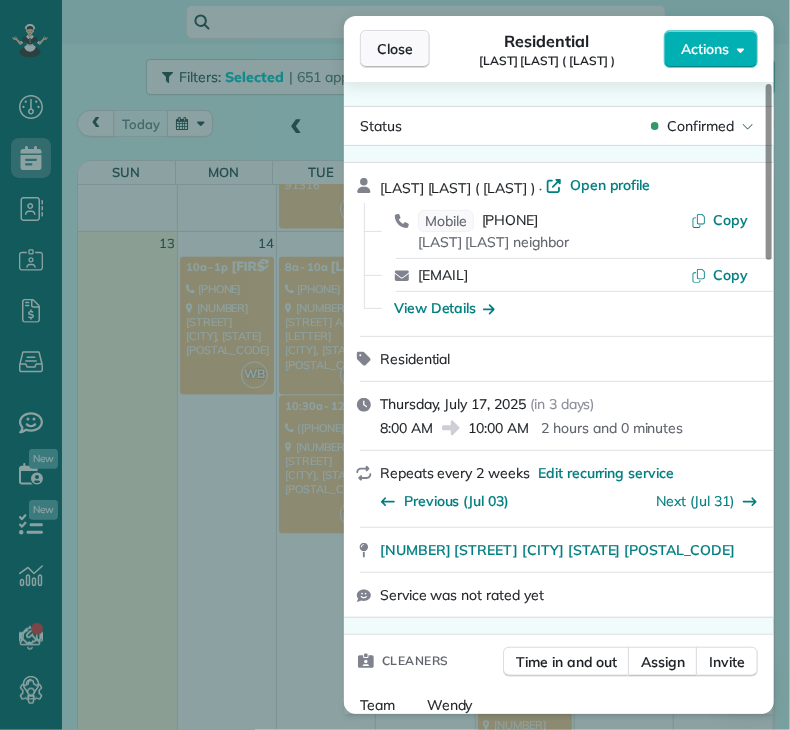 click on "Close" at bounding box center (395, 49) 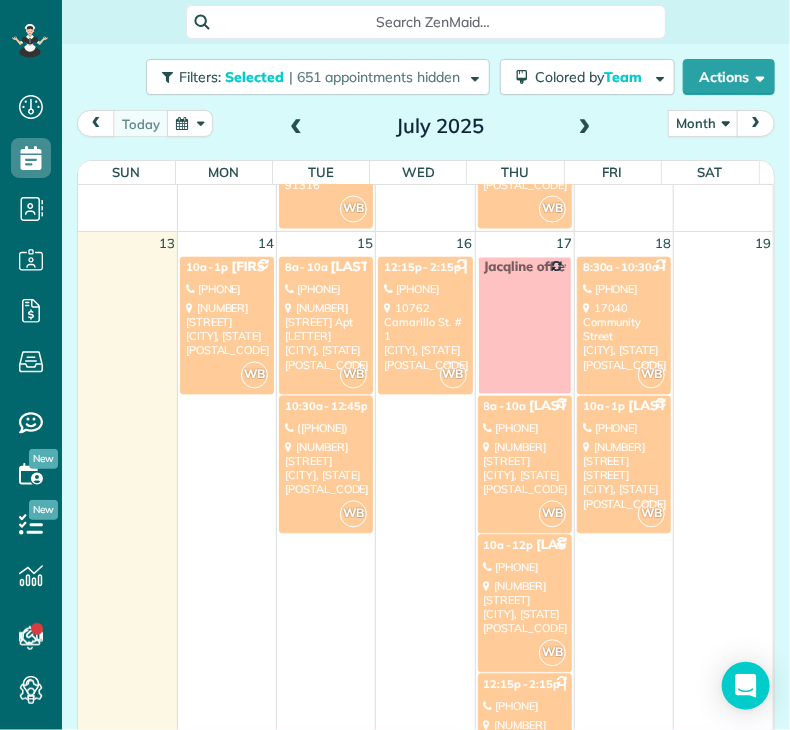 click on "[PHONE]" at bounding box center [525, 568] 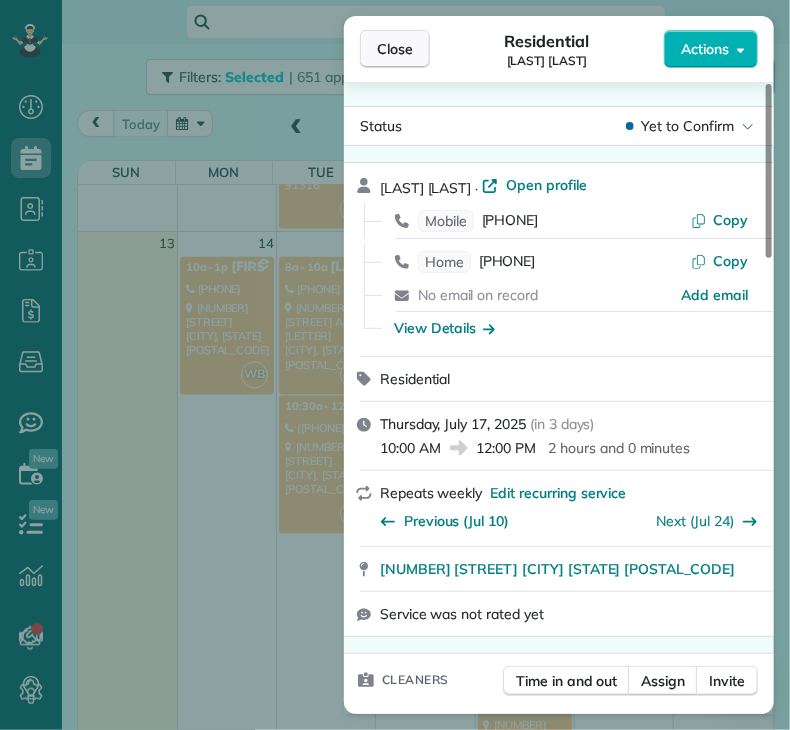 click on "Close" at bounding box center [395, 49] 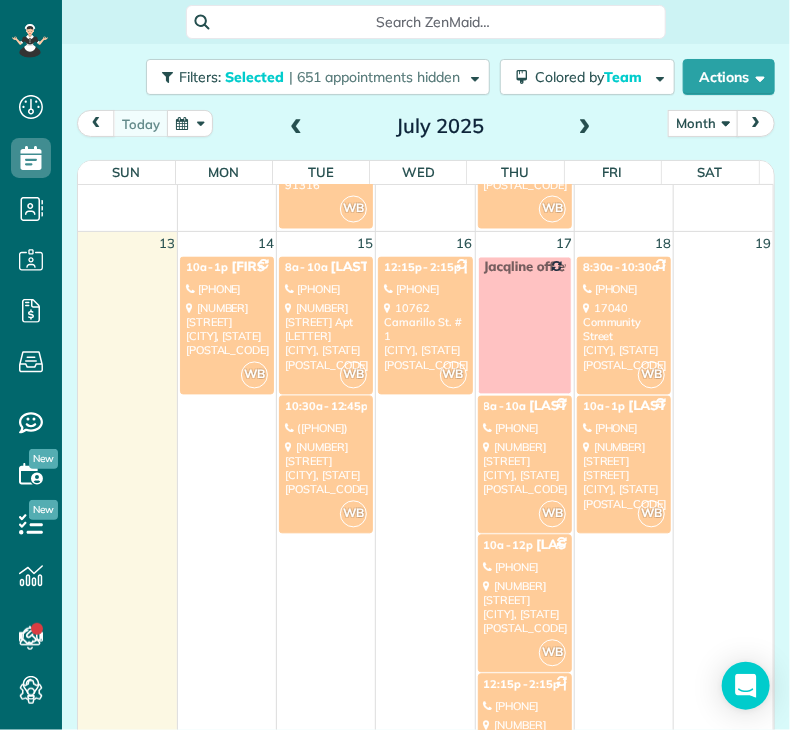 click on "[PHONE]" at bounding box center (525, 707) 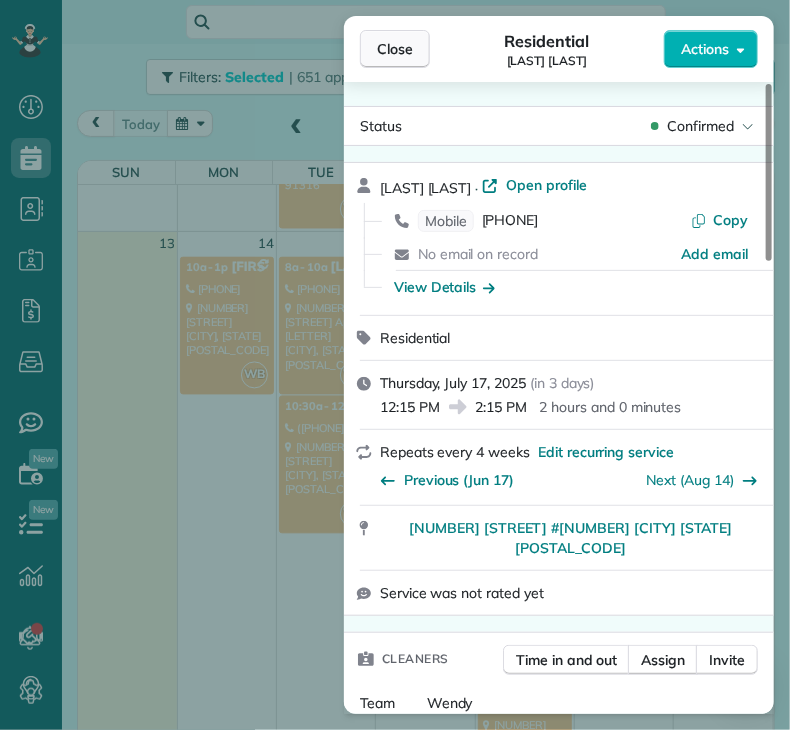 click on "Close" at bounding box center [395, 49] 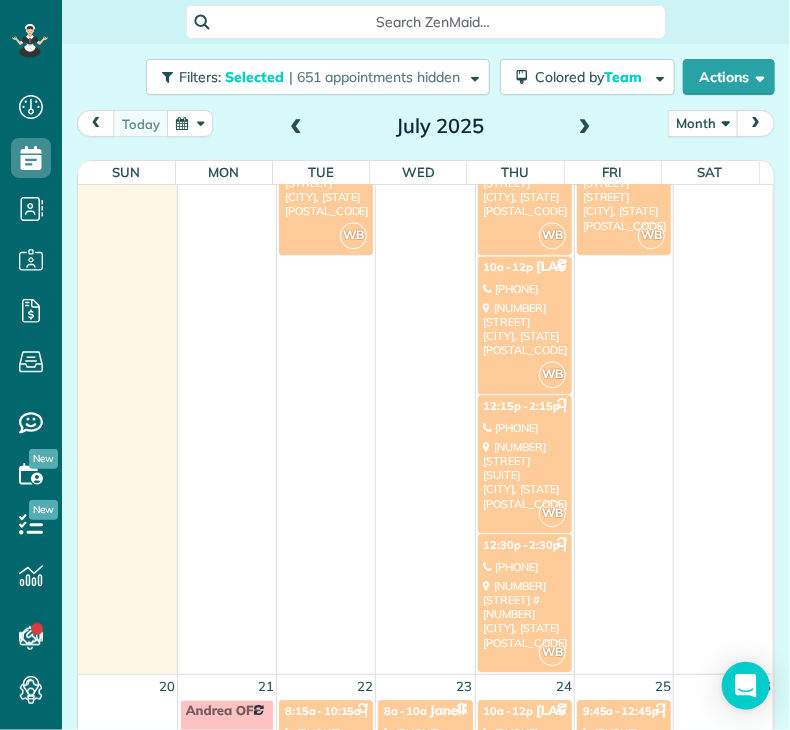 scroll, scrollTop: 1304, scrollLeft: 0, axis: vertical 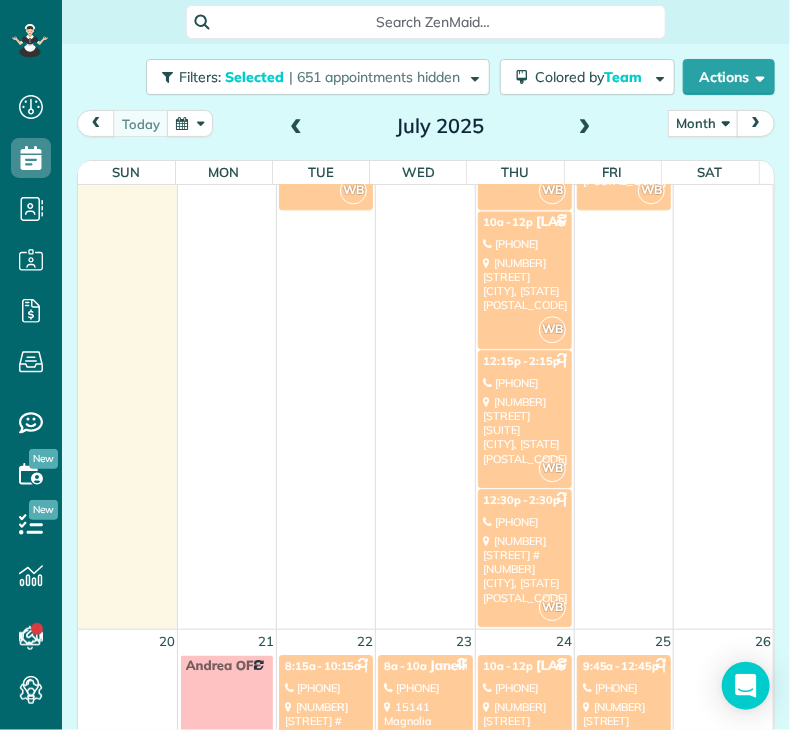 click on "[NUMBER] [STREET] #[NUMBER] [CITY], [STATE] [POSTAL_CODE]" at bounding box center (525, 569) 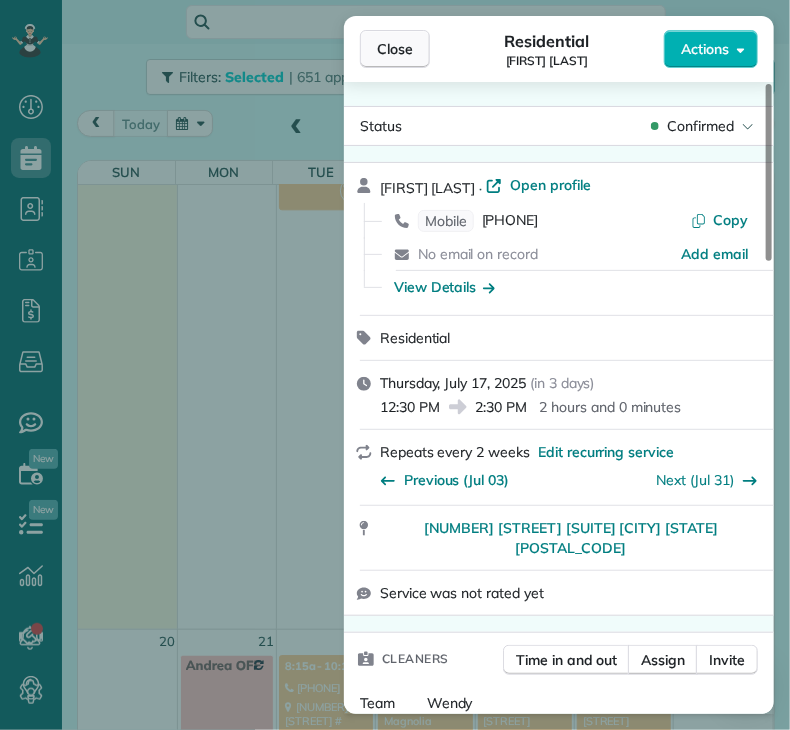 click on "Close" at bounding box center [395, 49] 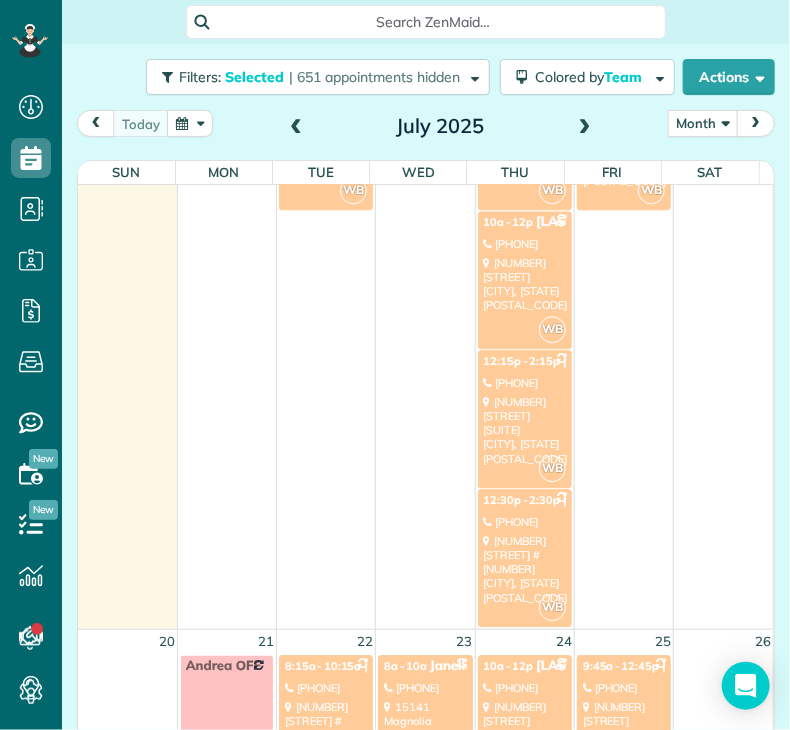 click at bounding box center [723, 279] 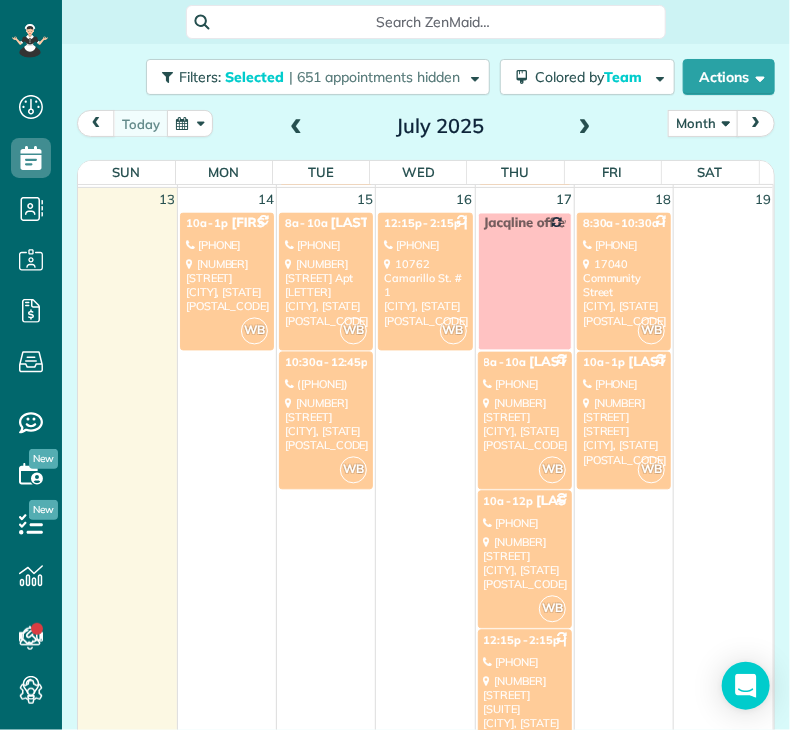 scroll, scrollTop: 1024, scrollLeft: 0, axis: vertical 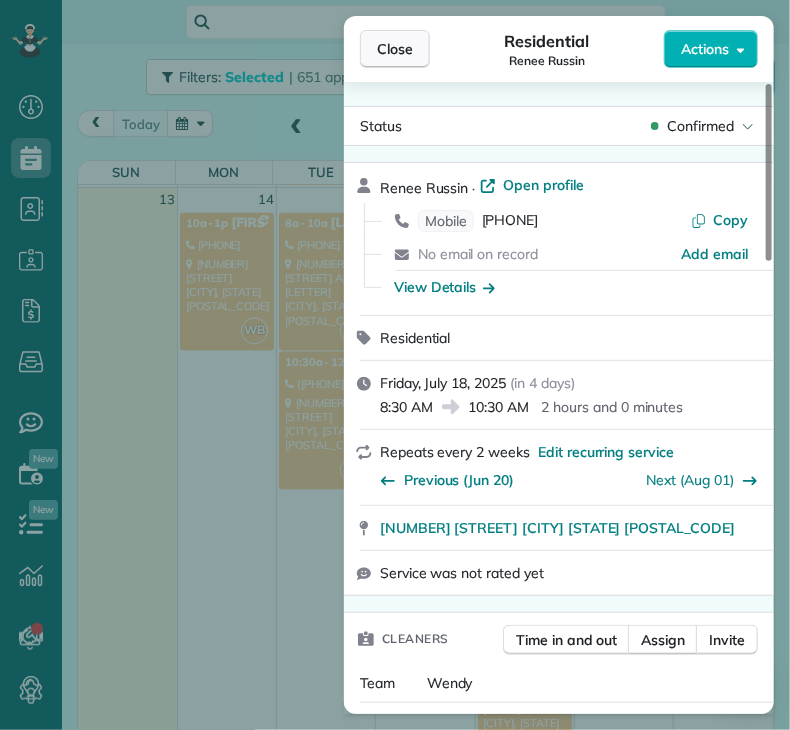 click on "Close" at bounding box center [395, 49] 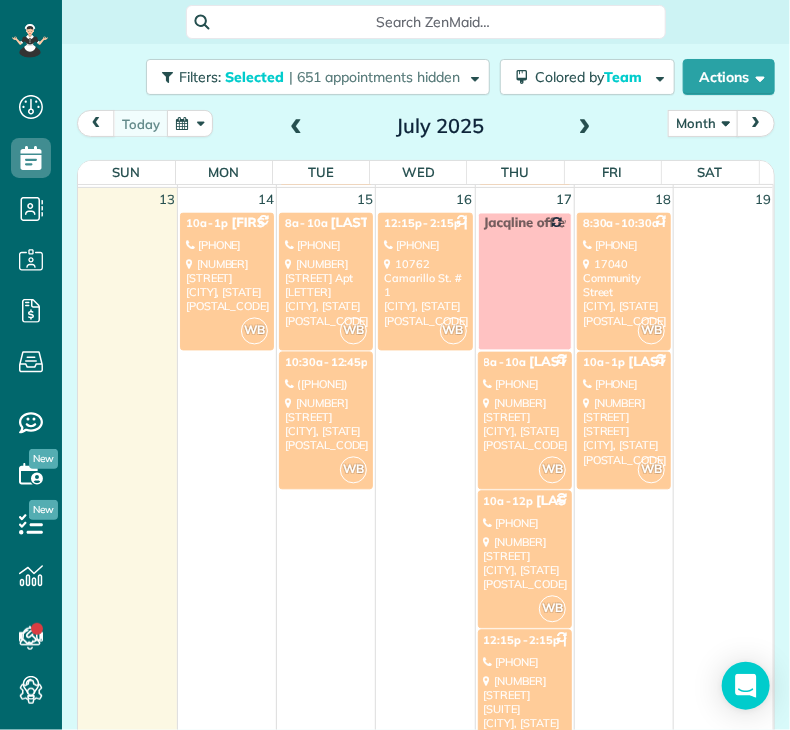 click on "[TIME] [TIME] [FIRST] [LAST] ([PHONE]) [NUMBER] [STREET] [CITY], [STATE] [POSTAL_CODE]" at bounding box center (624, 421) 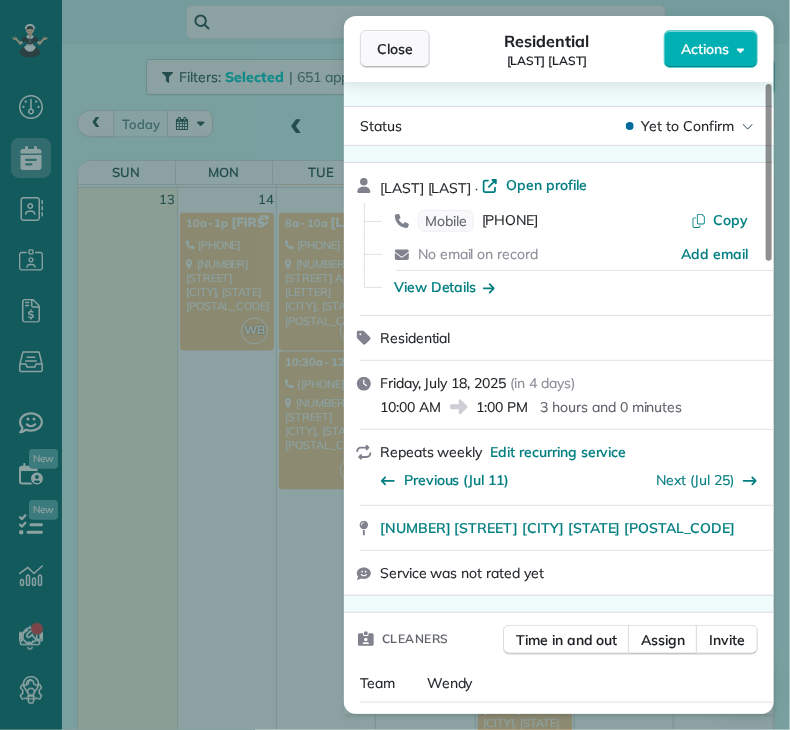 click on "Close" at bounding box center [395, 49] 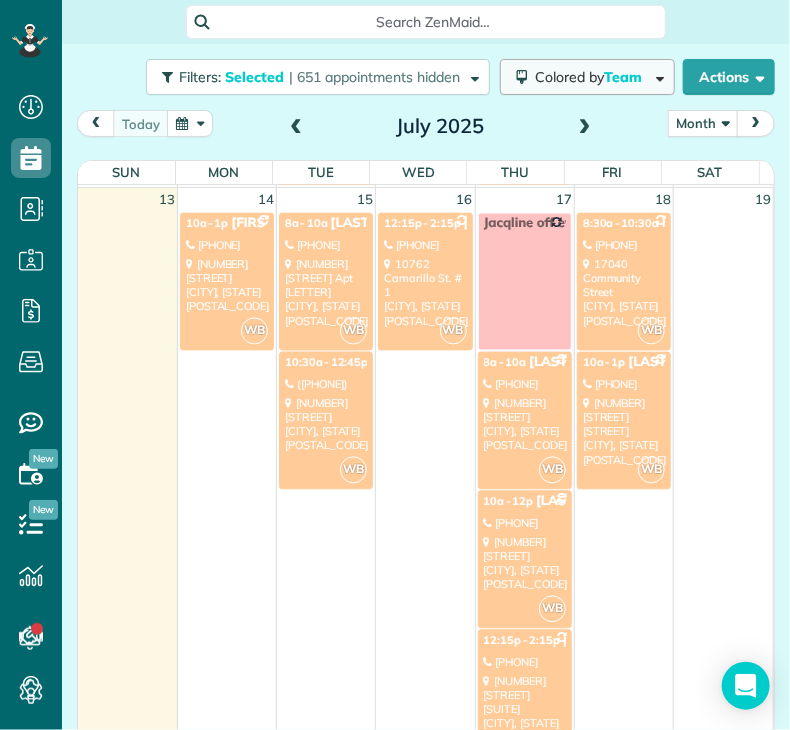 click on "Team" at bounding box center [624, 77] 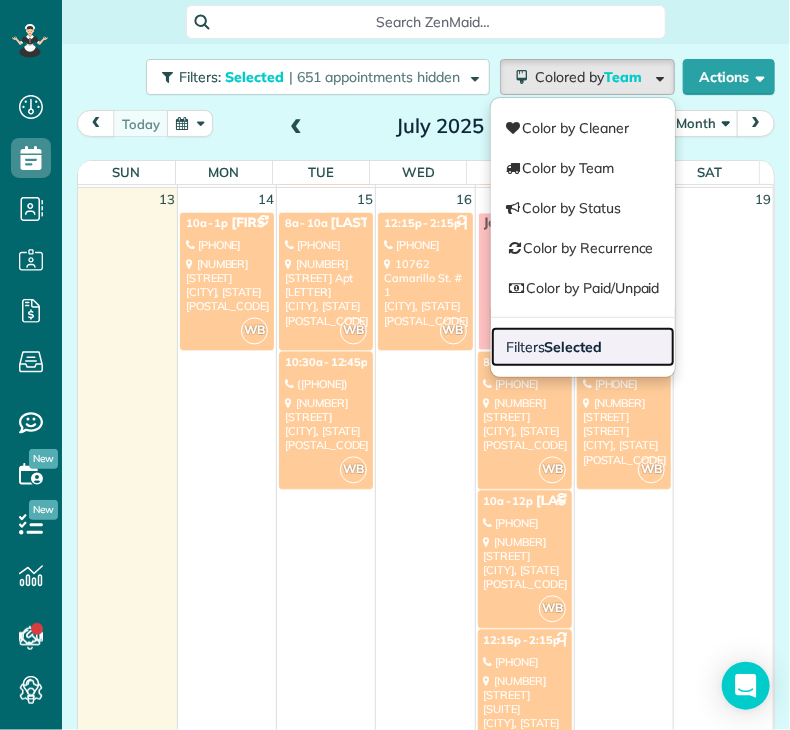 click on "Filters  Selected" at bounding box center [554, 347] 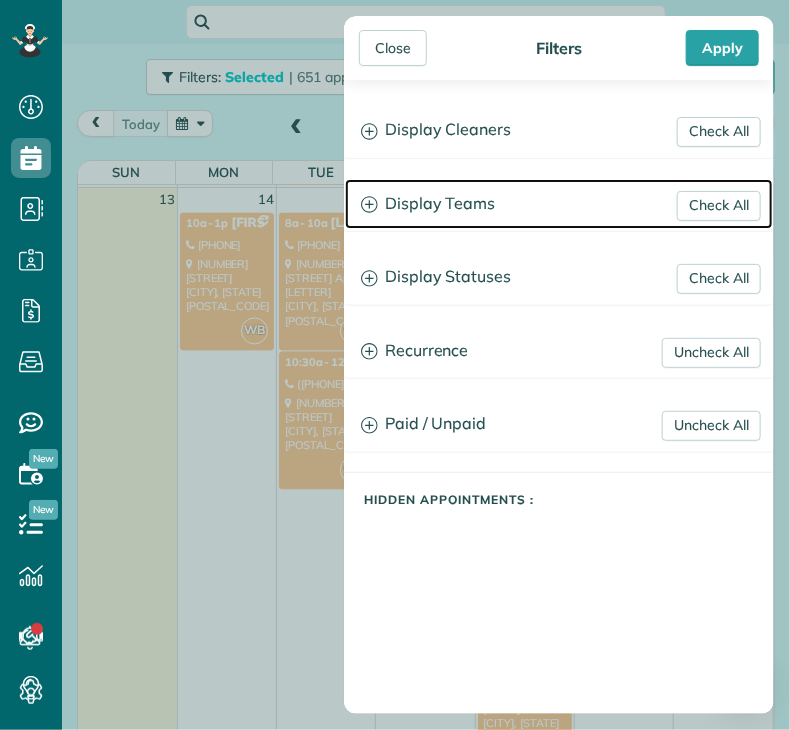 click on "Display Teams" at bounding box center (559, 204) 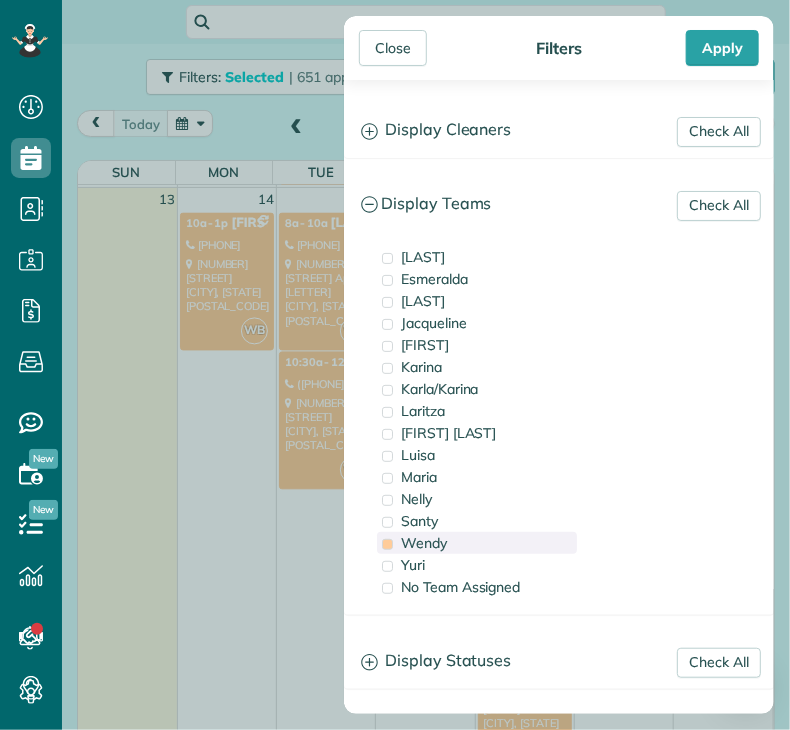 click on "Wendy" at bounding box center [424, 543] 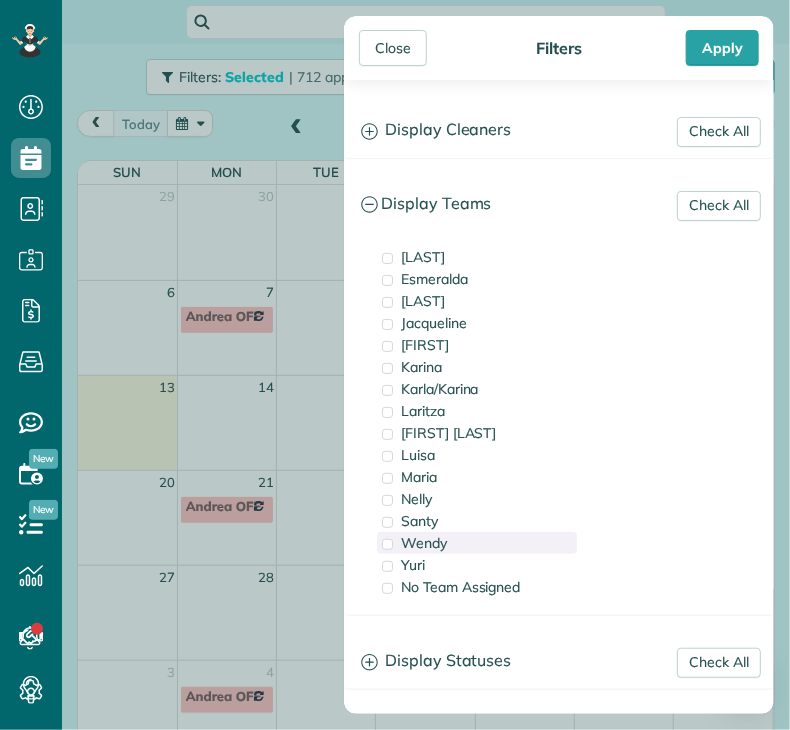 scroll, scrollTop: 0, scrollLeft: 0, axis: both 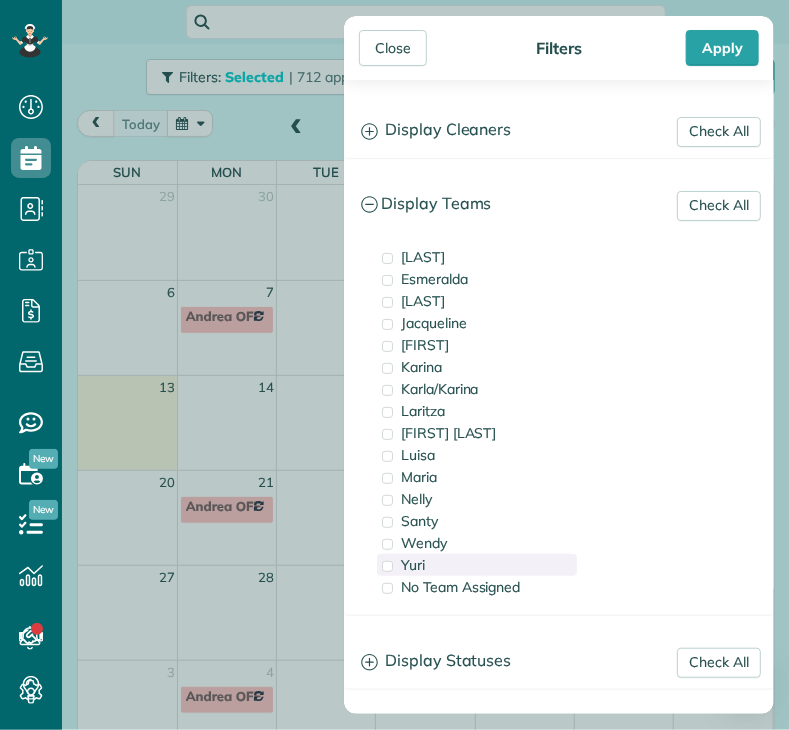 click on "Yuri" at bounding box center (413, 565) 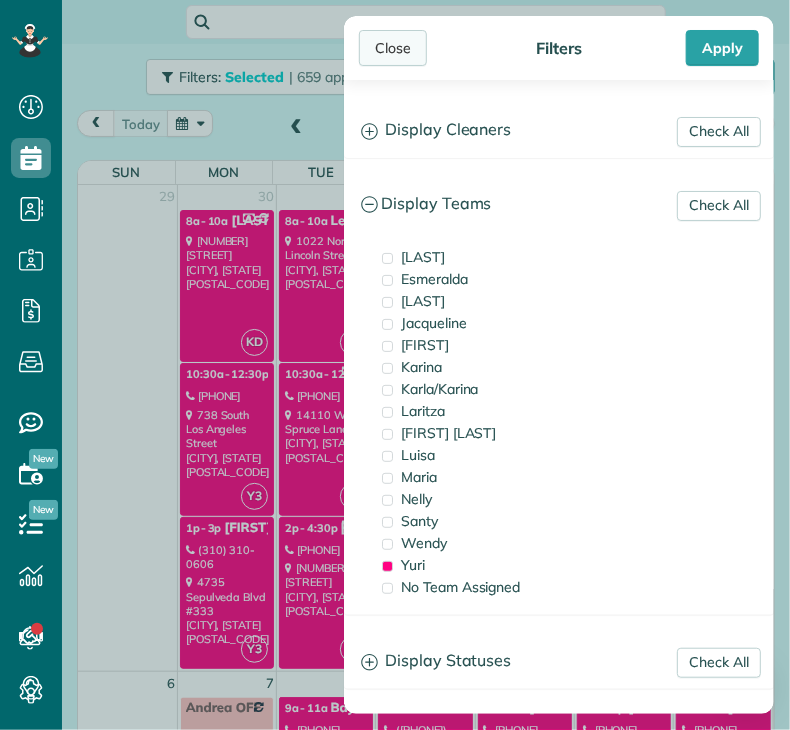 click on "Close" at bounding box center (393, 48) 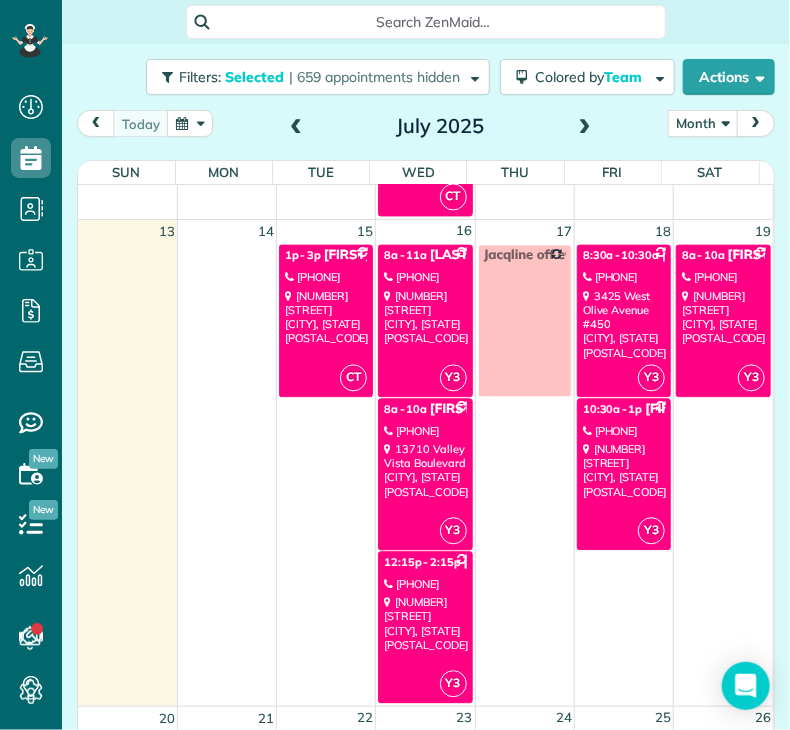scroll, scrollTop: 1089, scrollLeft: 0, axis: vertical 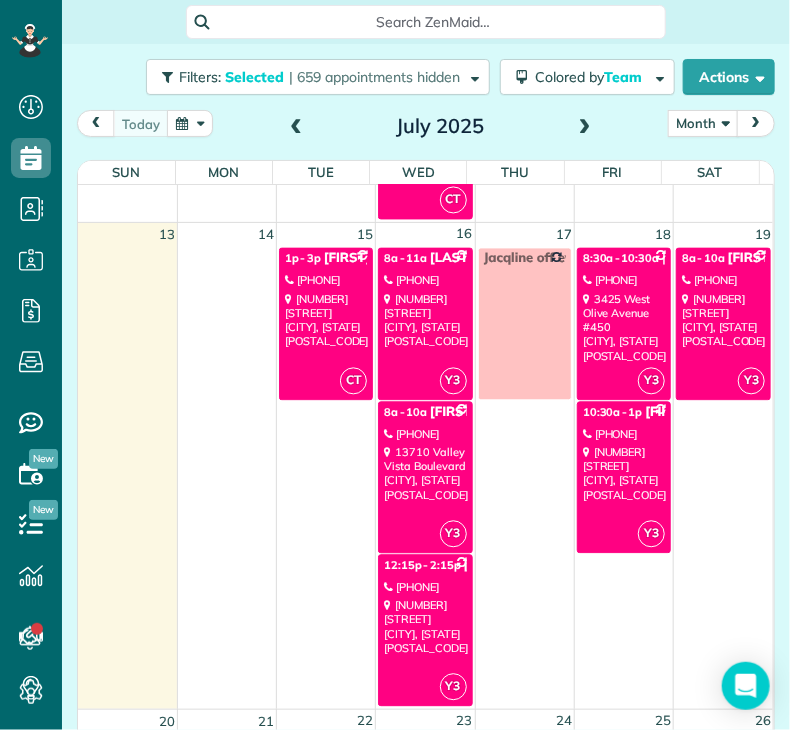 click on "[TIME] - [TIME] [FIRST] & [FIRST] [LAST] [PHONE] [NUMBER] [STREET] [CITY], [STATE] [POSTAL_CODE]" at bounding box center (326, 324) 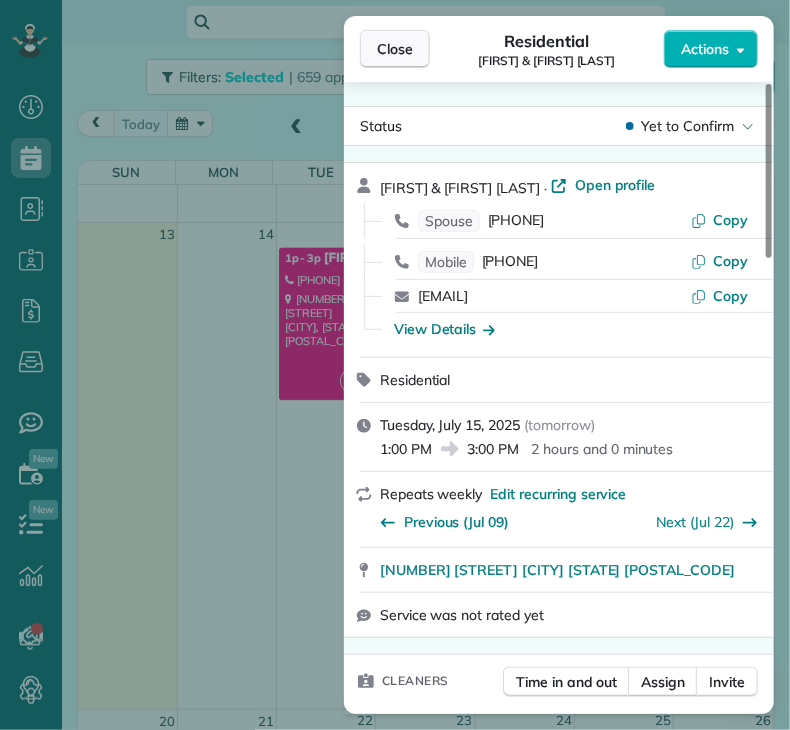 click on "Close" at bounding box center [395, 49] 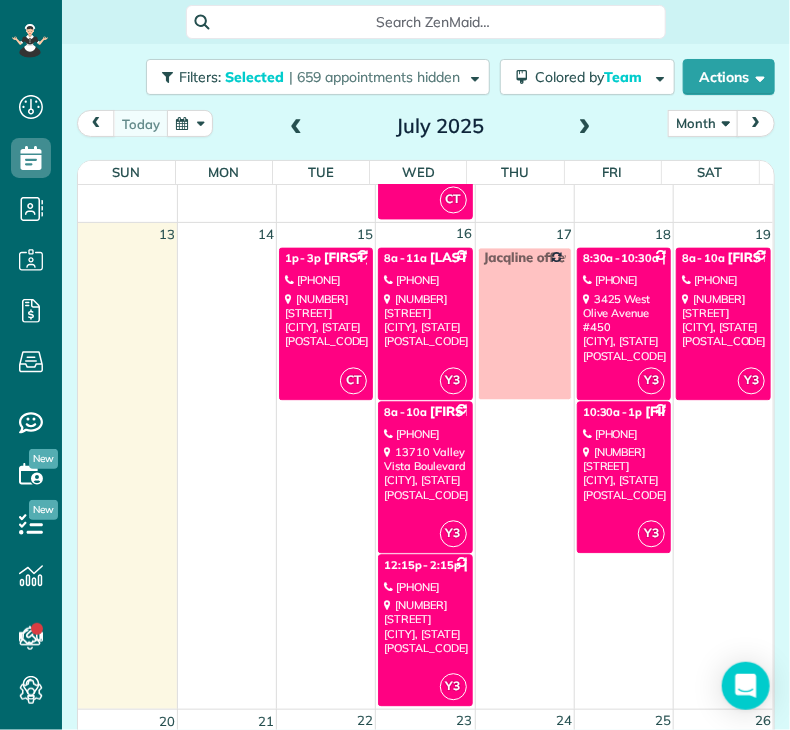 click on "[PHONE]" at bounding box center (425, 281) 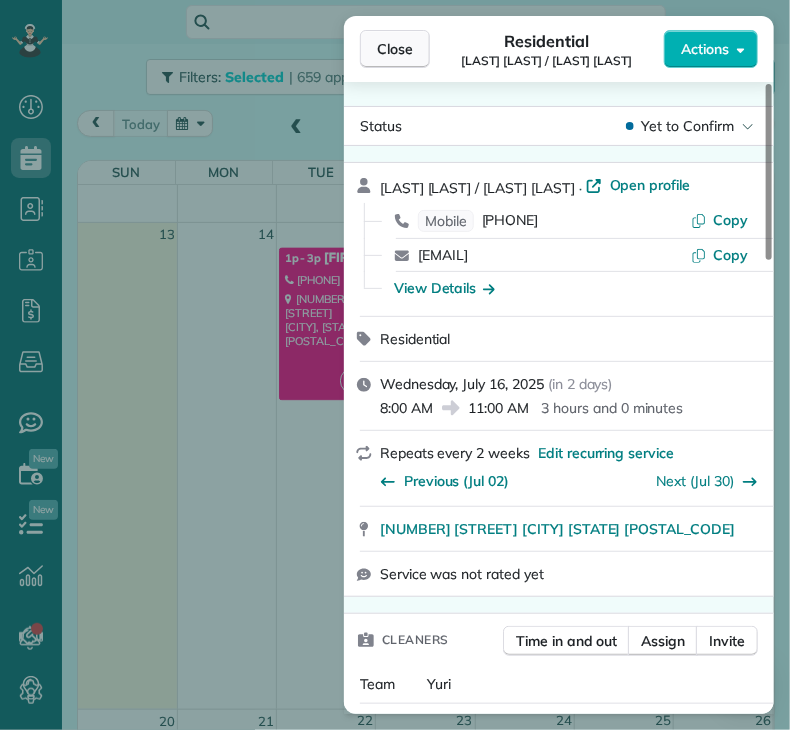 click on "Close" at bounding box center (395, 49) 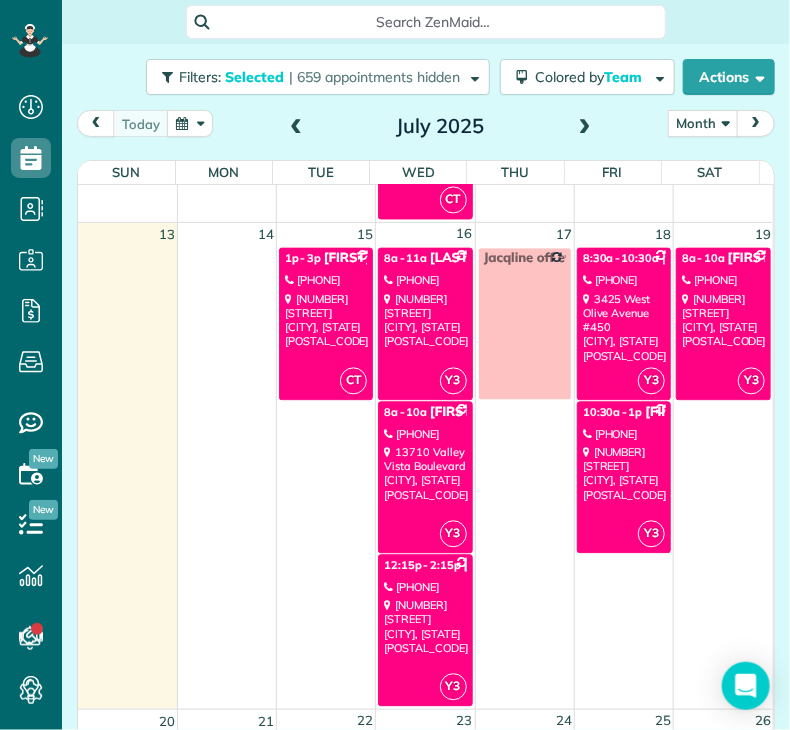click on "[TIME] - [TIME] [FIRST] [LAST] [PHONE] [NUMBER] [STREET] [CITY], [STATE] [POSTAL_CODE]" at bounding box center [425, 478] 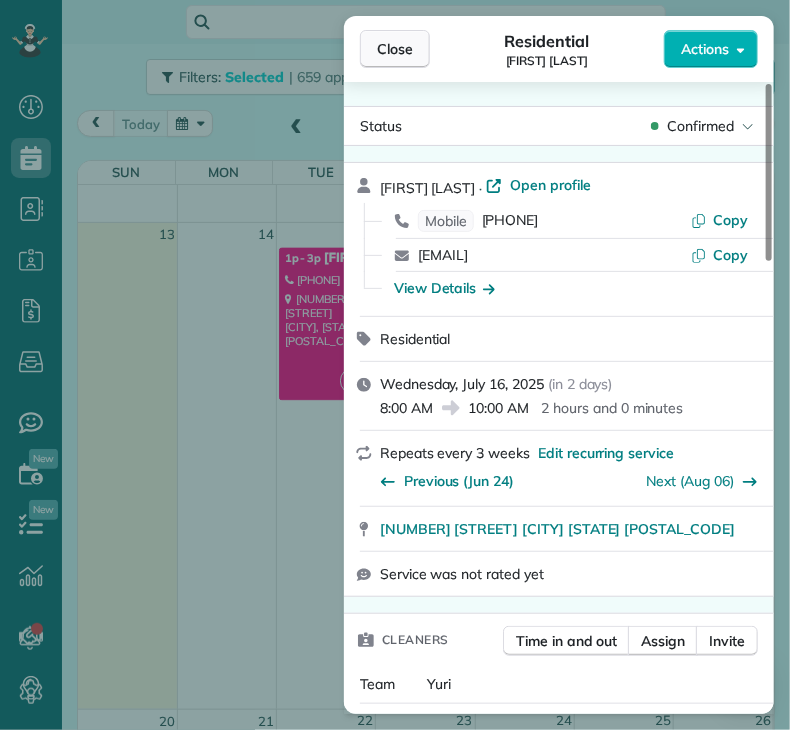 click on "Close" at bounding box center (395, 49) 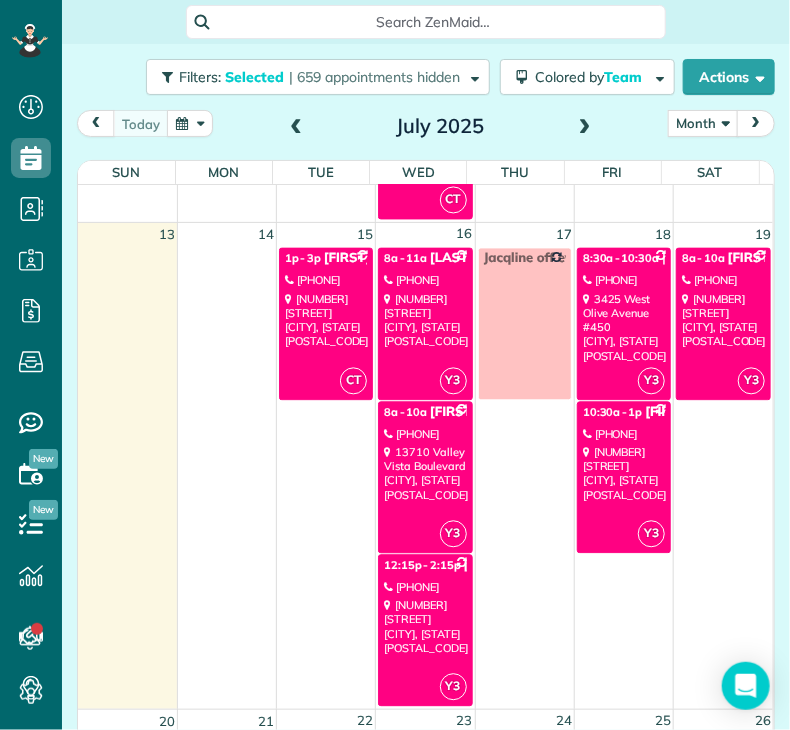 click on "[TIME] [TIME] [FIRST] [LAST] ([PHONE]) [NUMBER] [STREET] [CITY], [STATE] [POSTAL_CODE]" at bounding box center [425, 631] 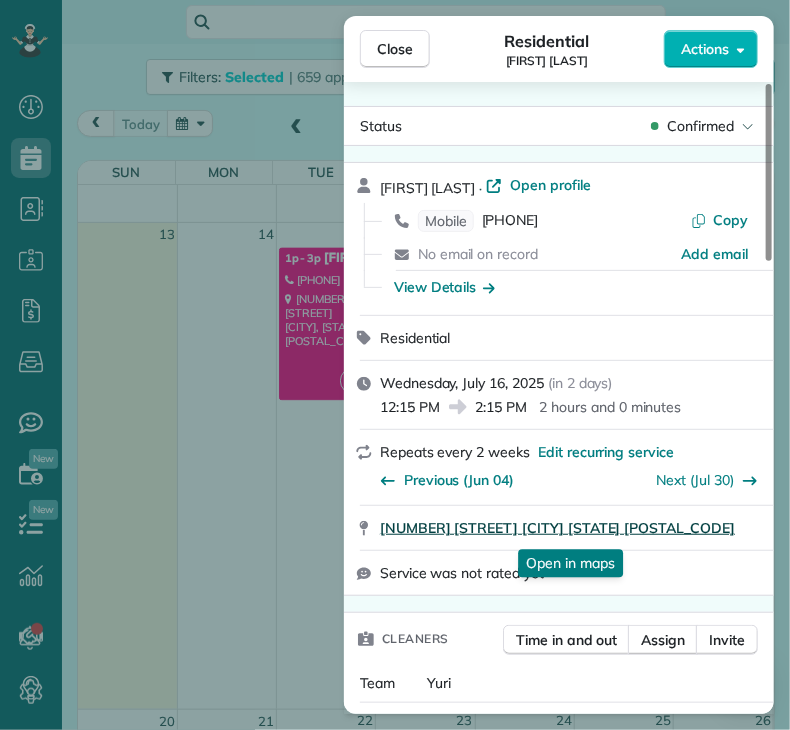 click on "[NUMBER] [STREET] [CITY] [STATE] [POSTAL_CODE]" at bounding box center (557, 528) 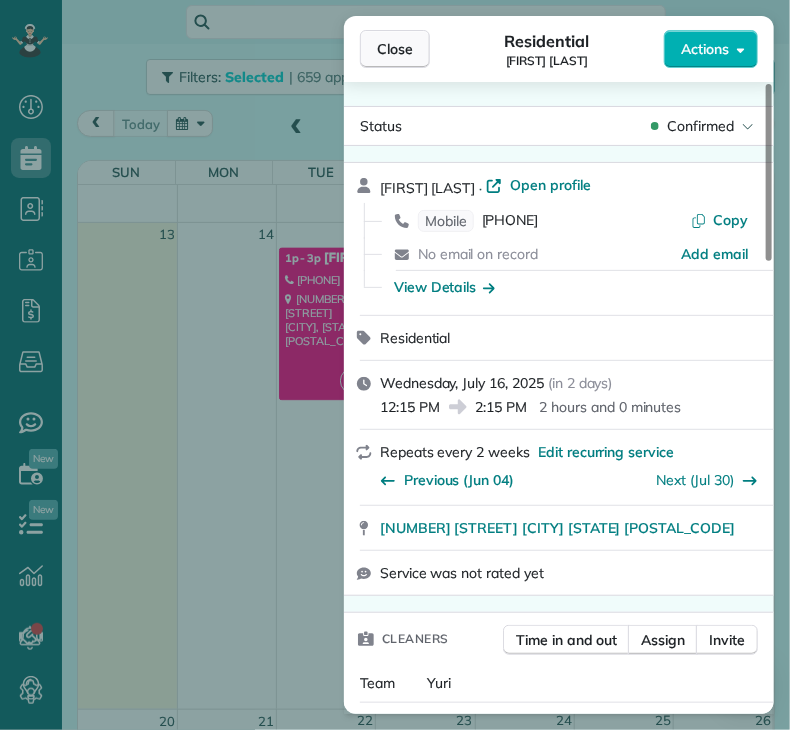 click on "Close" at bounding box center [395, 49] 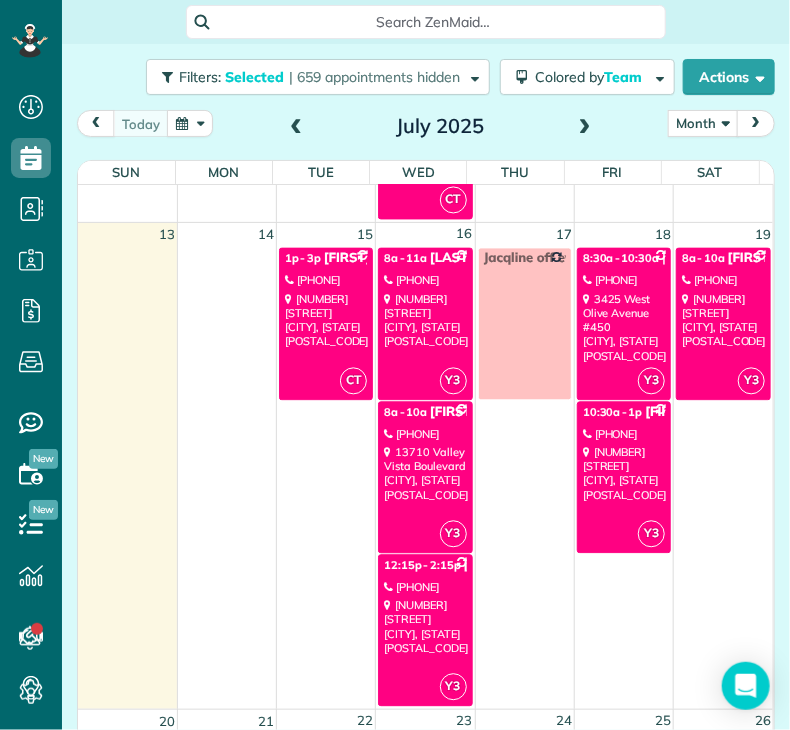 click on "[NUMBER] [STREET] [CITY] [STATE] [POSTAL_CODE]" at bounding box center [425, 627] 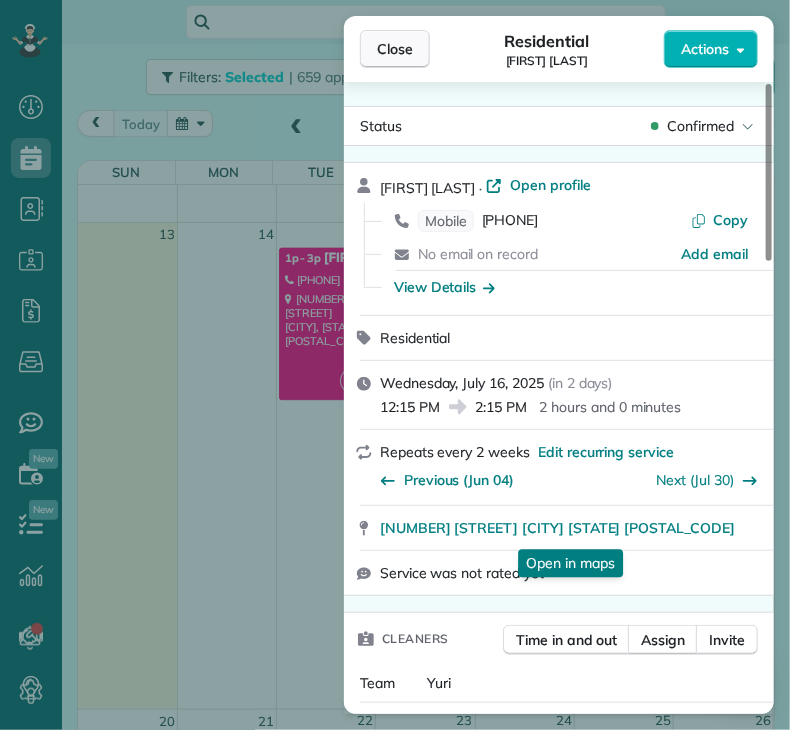 click on "Close" at bounding box center [395, 49] 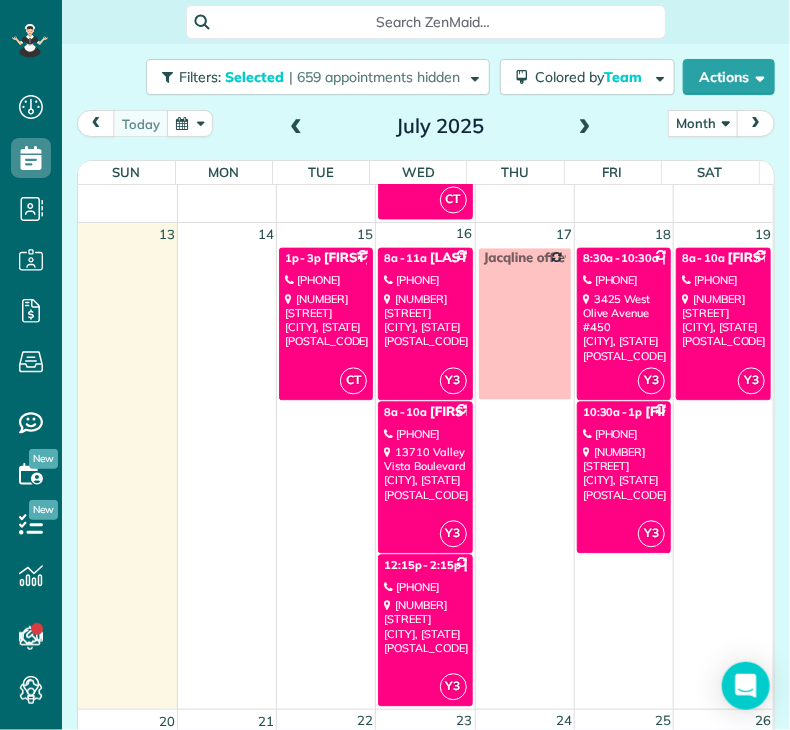 click on "[PHONE]" at bounding box center [624, 281] 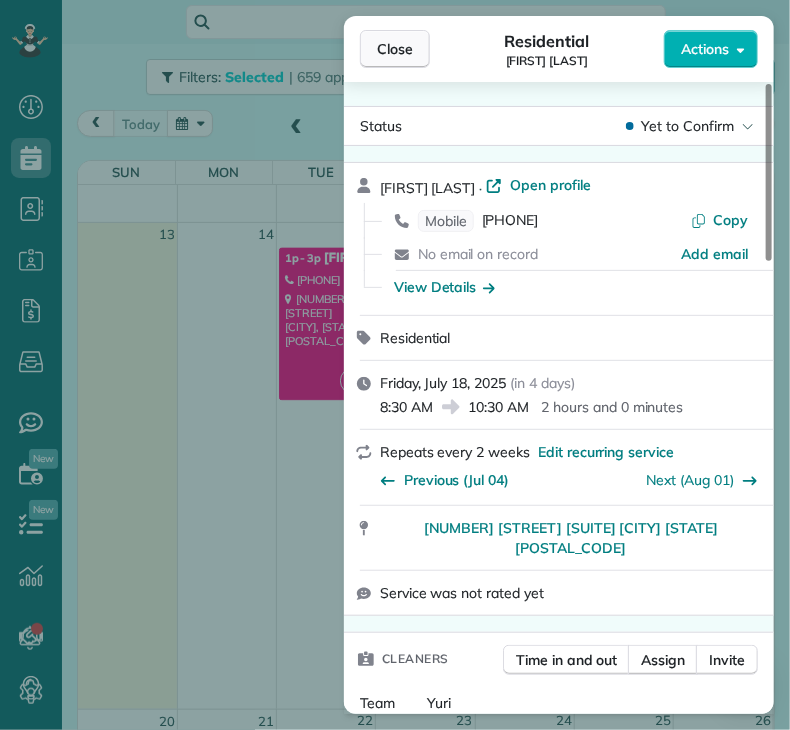 click on "Close" at bounding box center (395, 49) 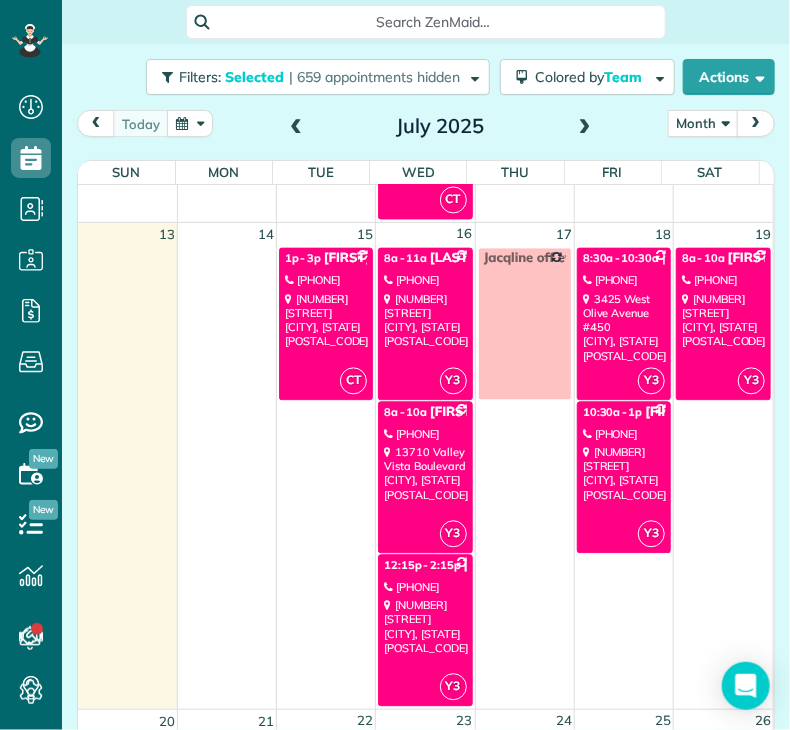 click on "[PHONE]" at bounding box center [624, 435] 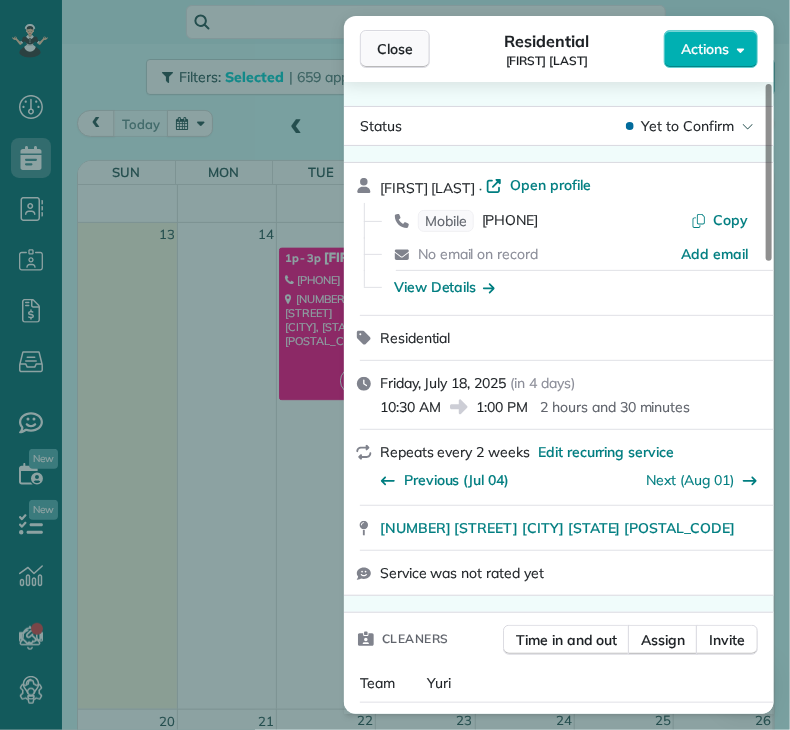 click on "Close" at bounding box center [395, 49] 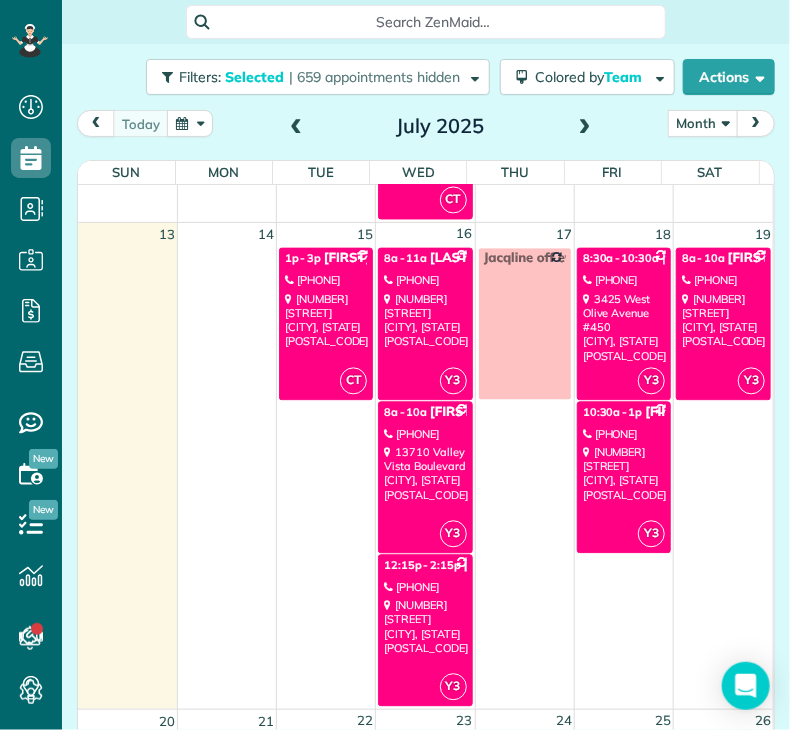 click on "[TIME] - [TIME] [FIRST] [LAST] [PHONE] [NUMBER] [STREET] [CITY], [STATE] [POSTAL_CODE]" at bounding box center [723, 324] 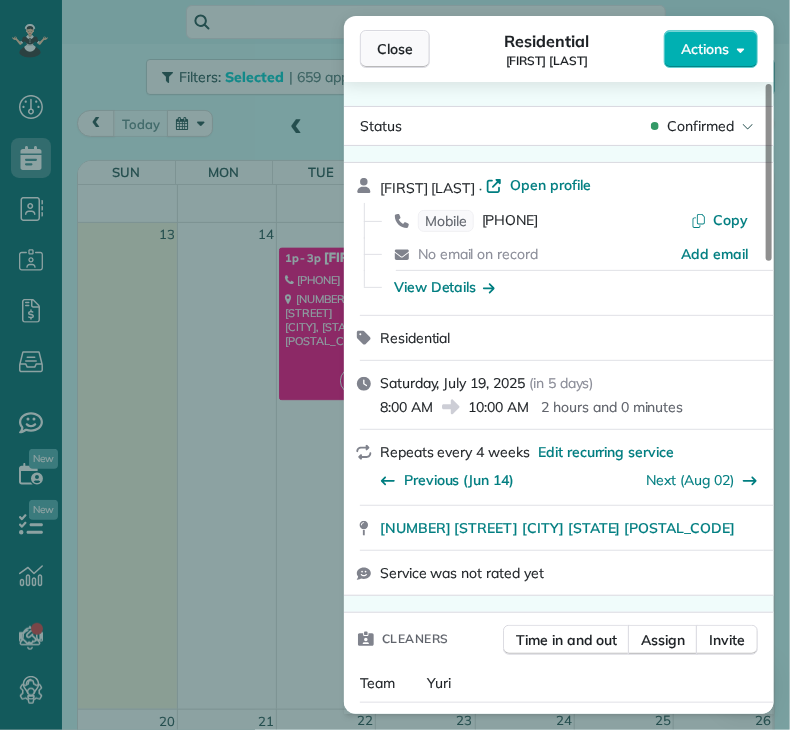 click on "Close" at bounding box center [395, 49] 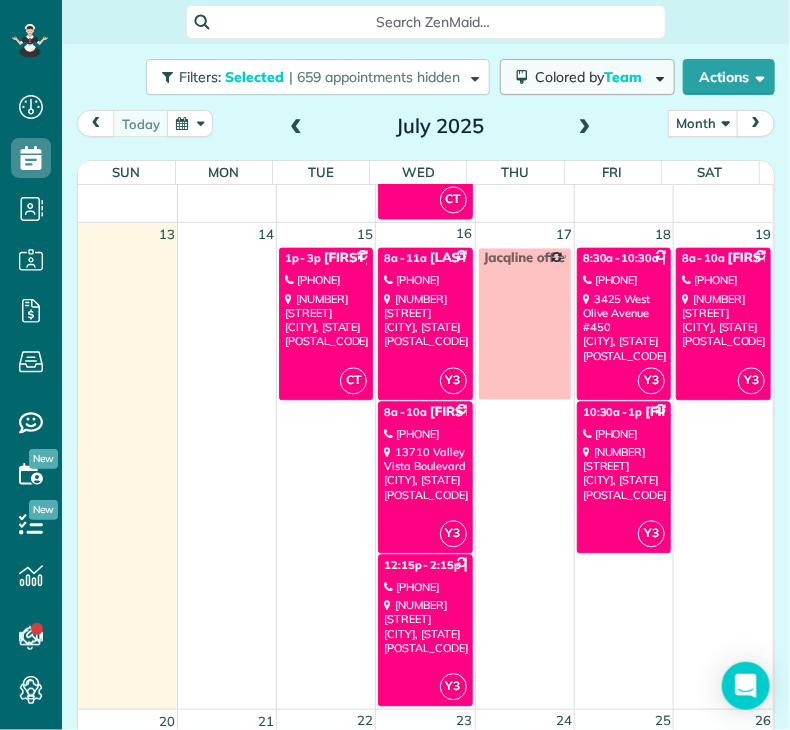 click on "Colored by  Team" at bounding box center (592, 77) 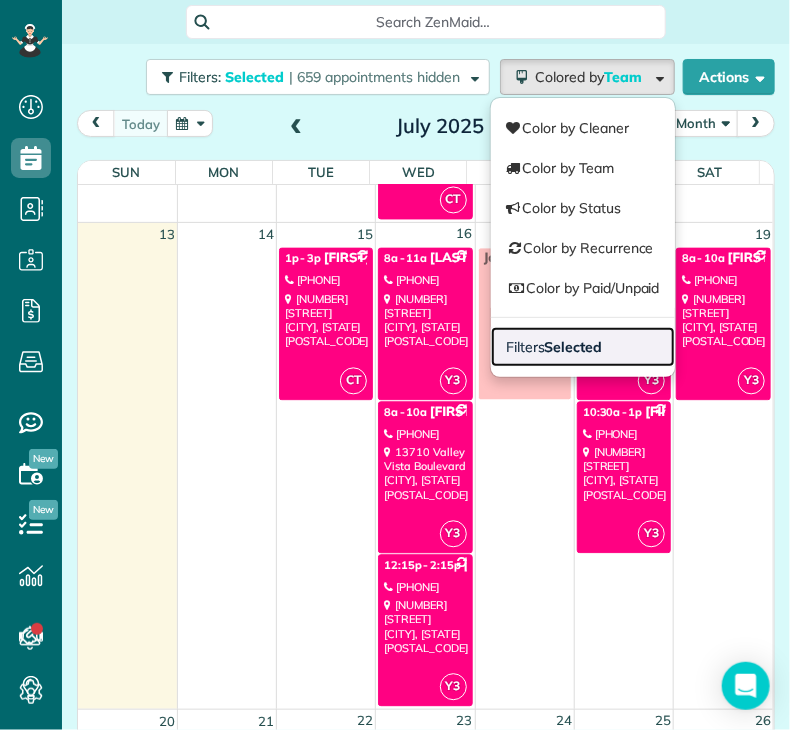 click on "Selected" at bounding box center (574, 347) 